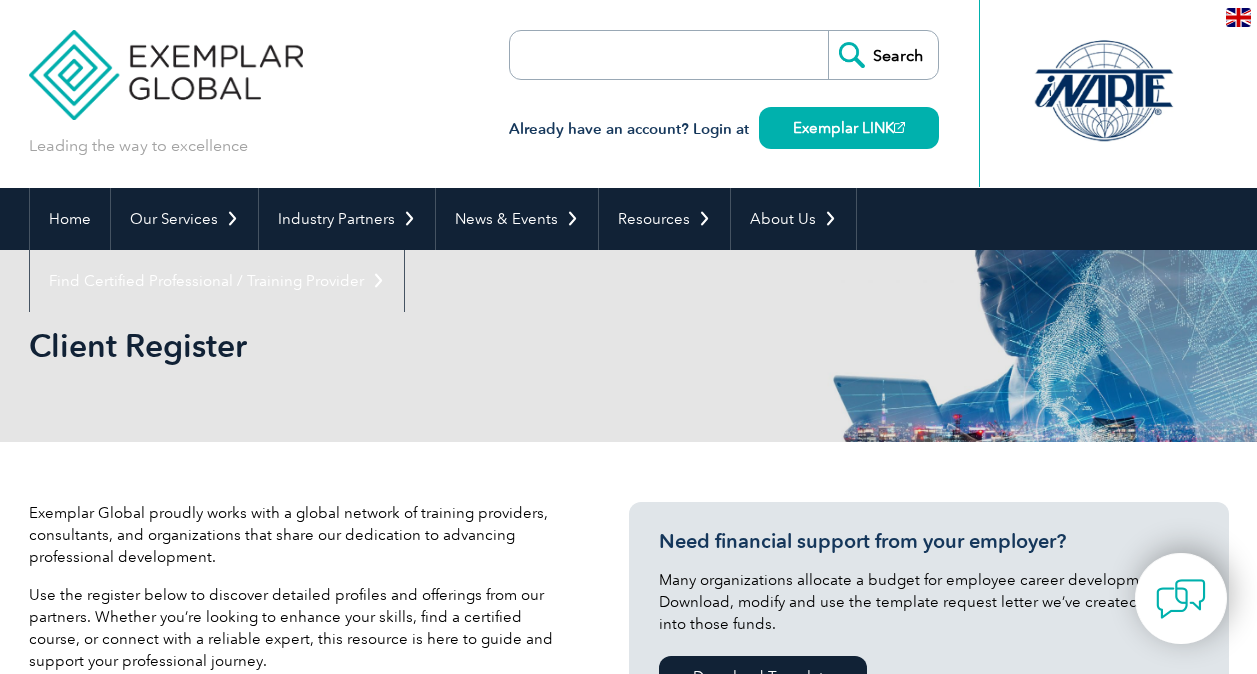 scroll, scrollTop: 0, scrollLeft: 0, axis: both 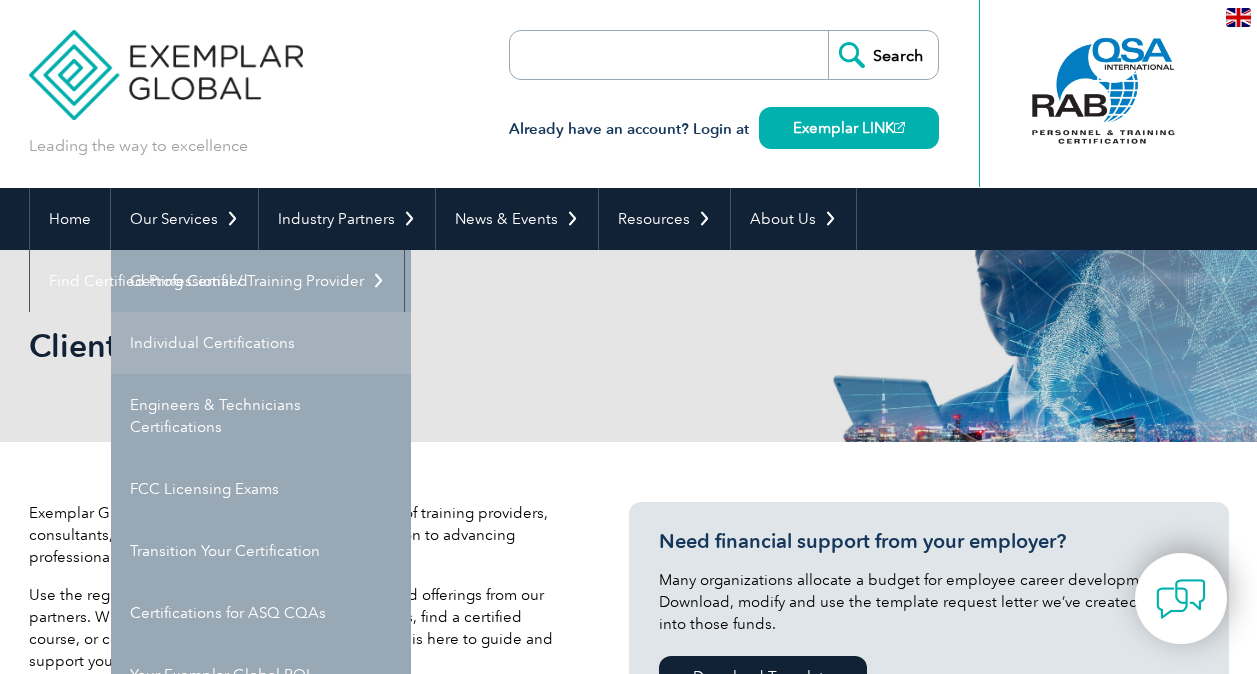 click on "Individual Certifications" at bounding box center [261, 343] 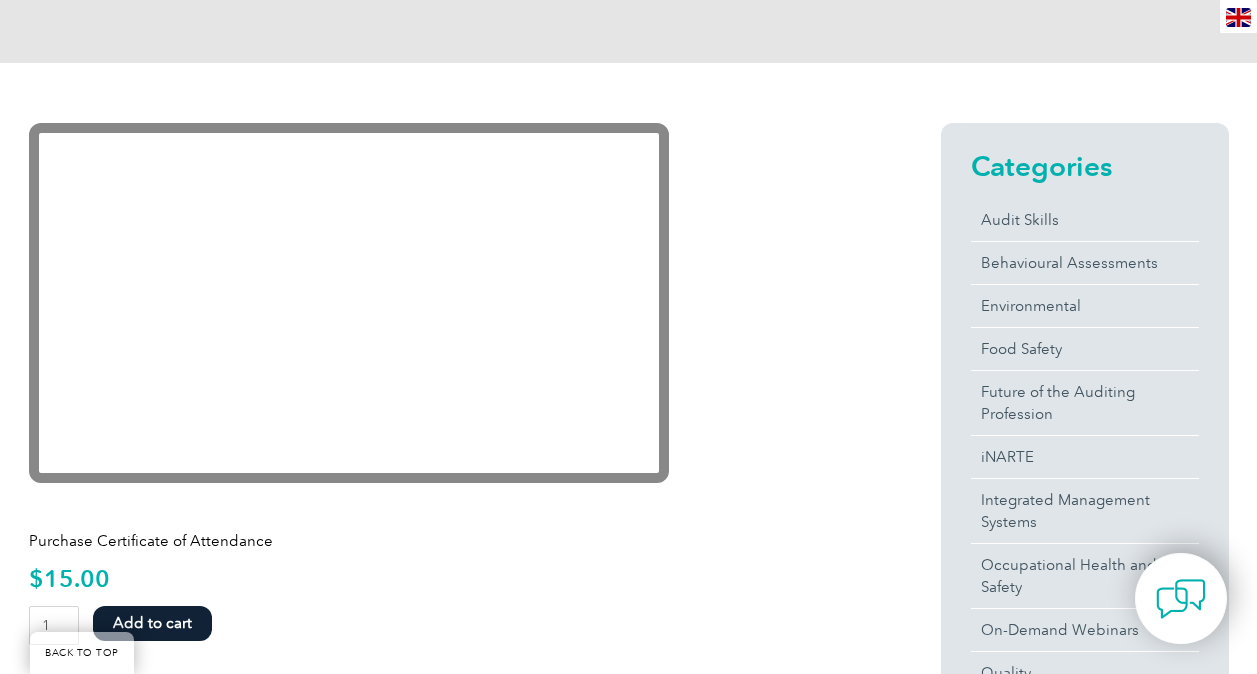 scroll, scrollTop: 400, scrollLeft: 0, axis: vertical 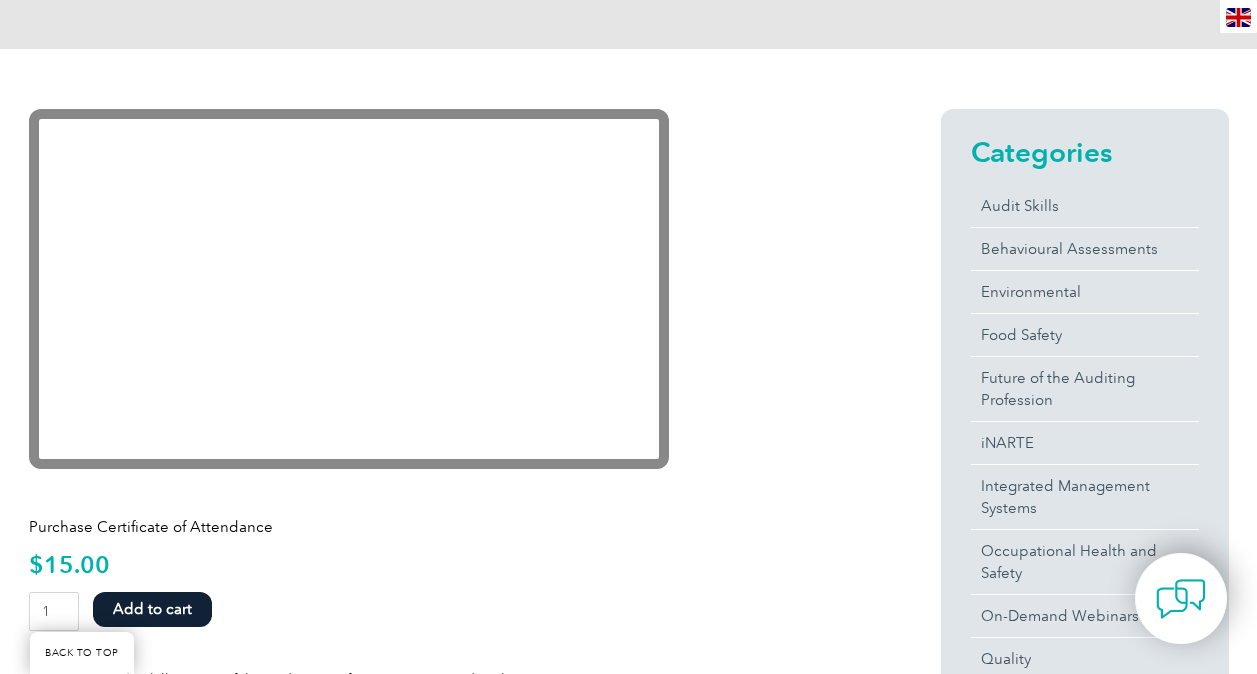 click on "$ 15.00" at bounding box center (449, 565) 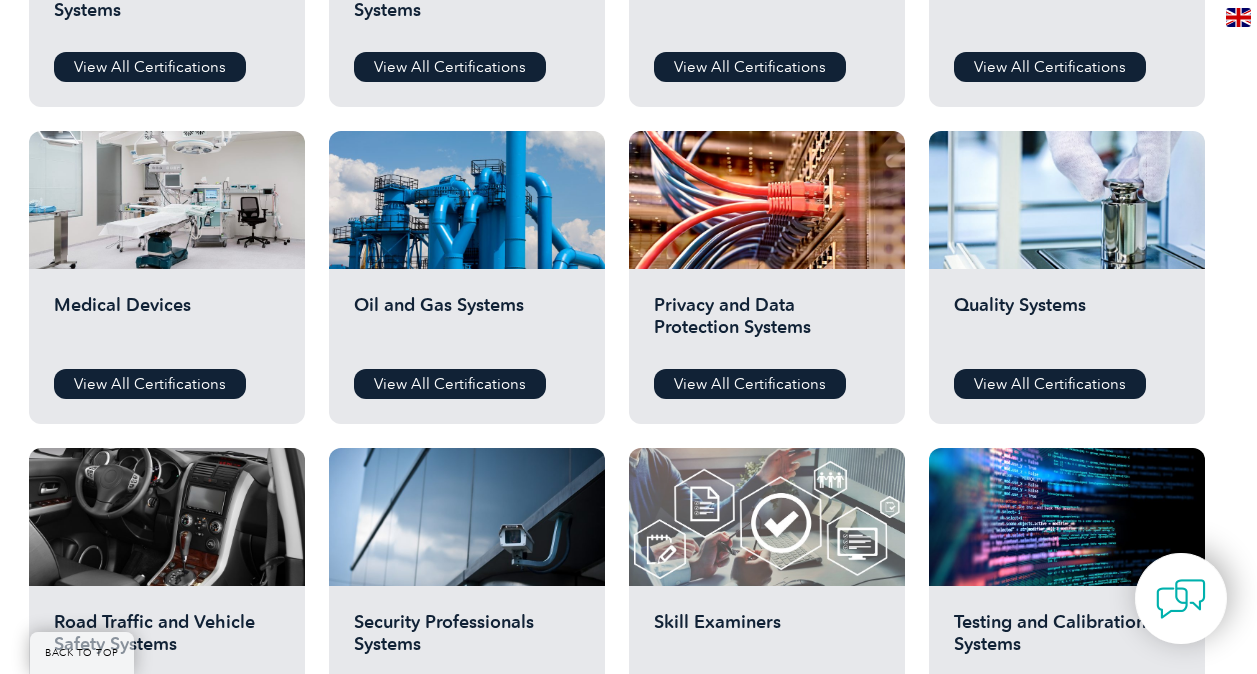 scroll, scrollTop: 1300, scrollLeft: 0, axis: vertical 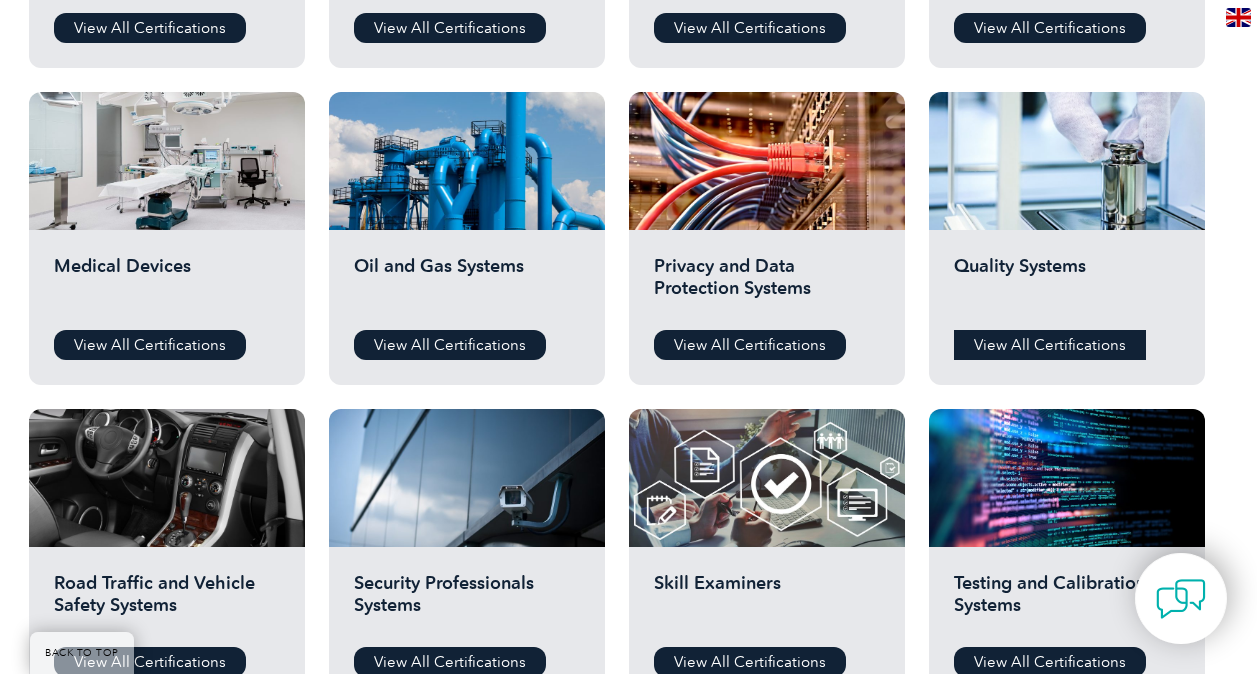 click on "View All Certifications" at bounding box center [1050, 345] 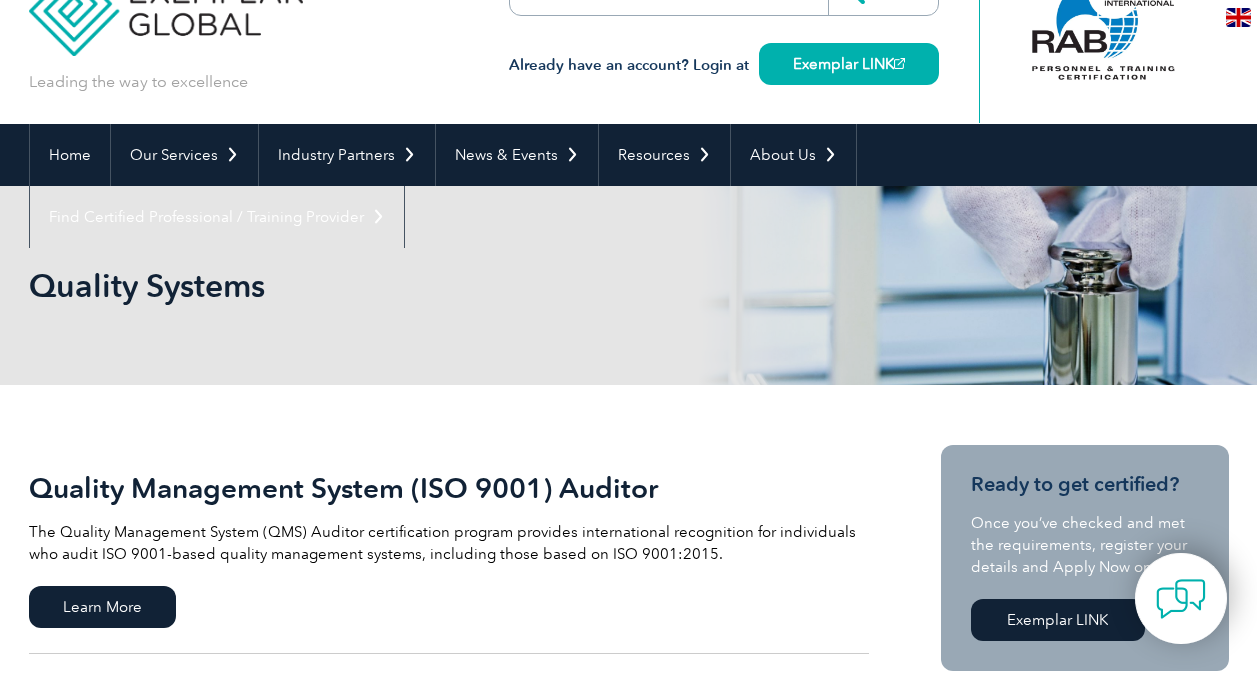 scroll, scrollTop: 0, scrollLeft: 0, axis: both 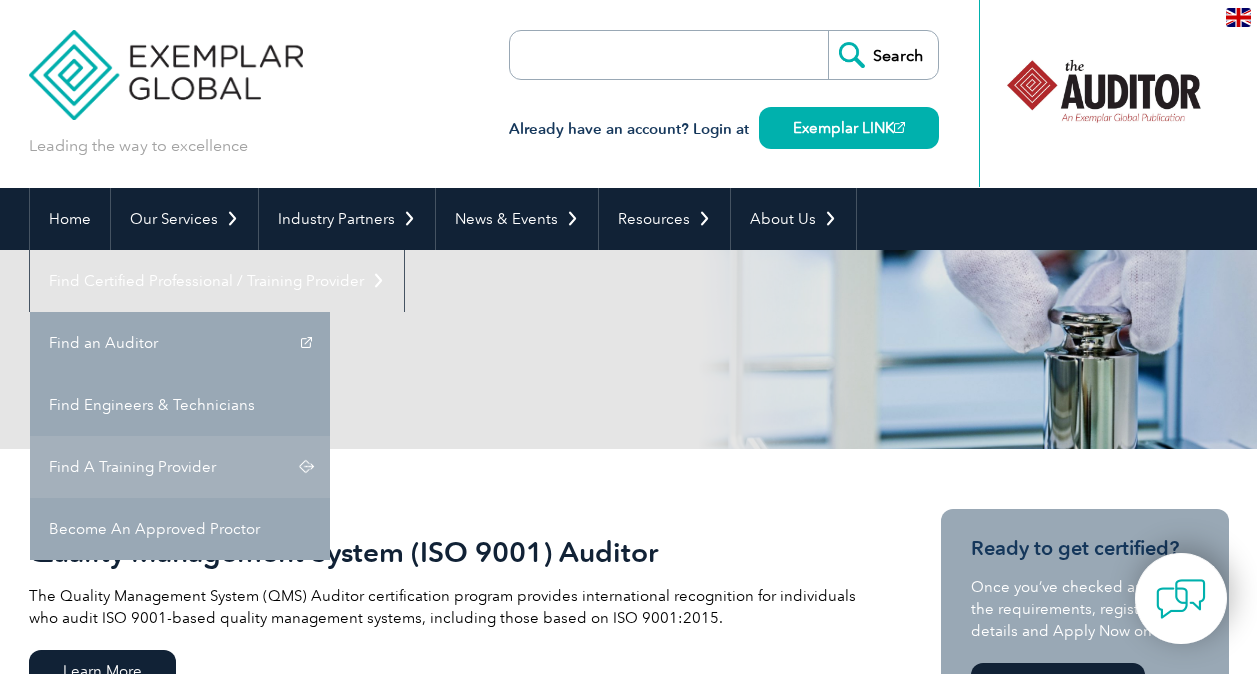 click on "Find A Training Provider" at bounding box center [180, 467] 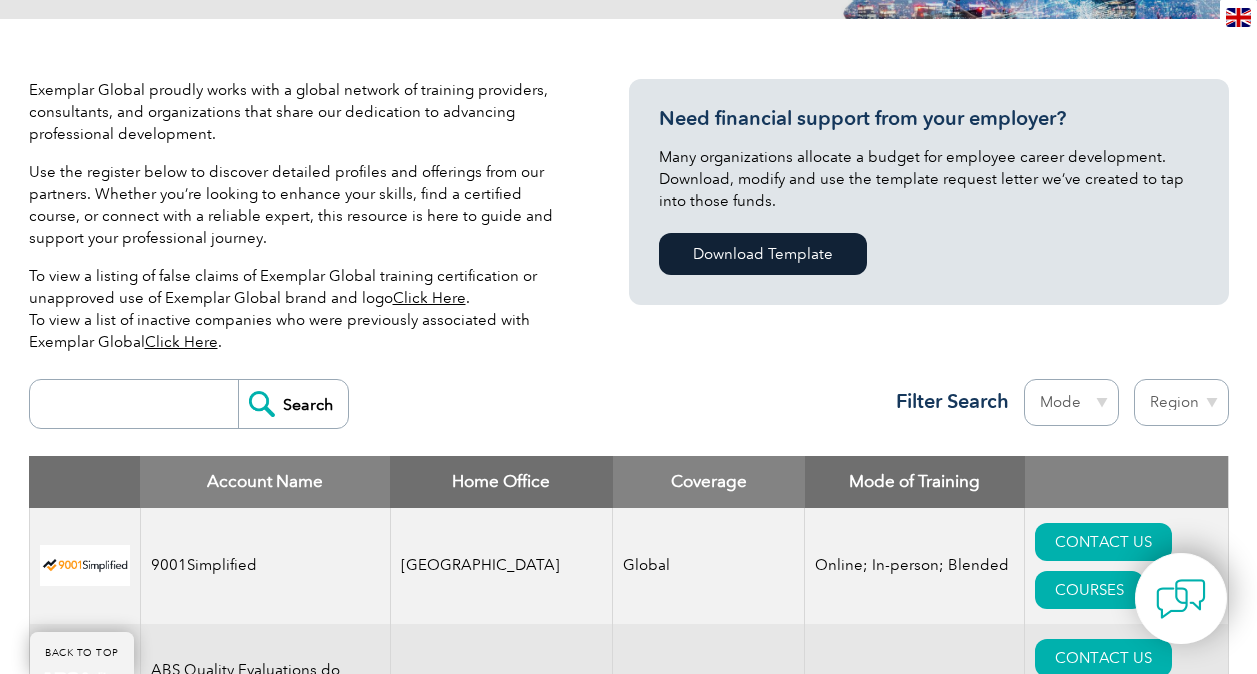 scroll, scrollTop: 600, scrollLeft: 0, axis: vertical 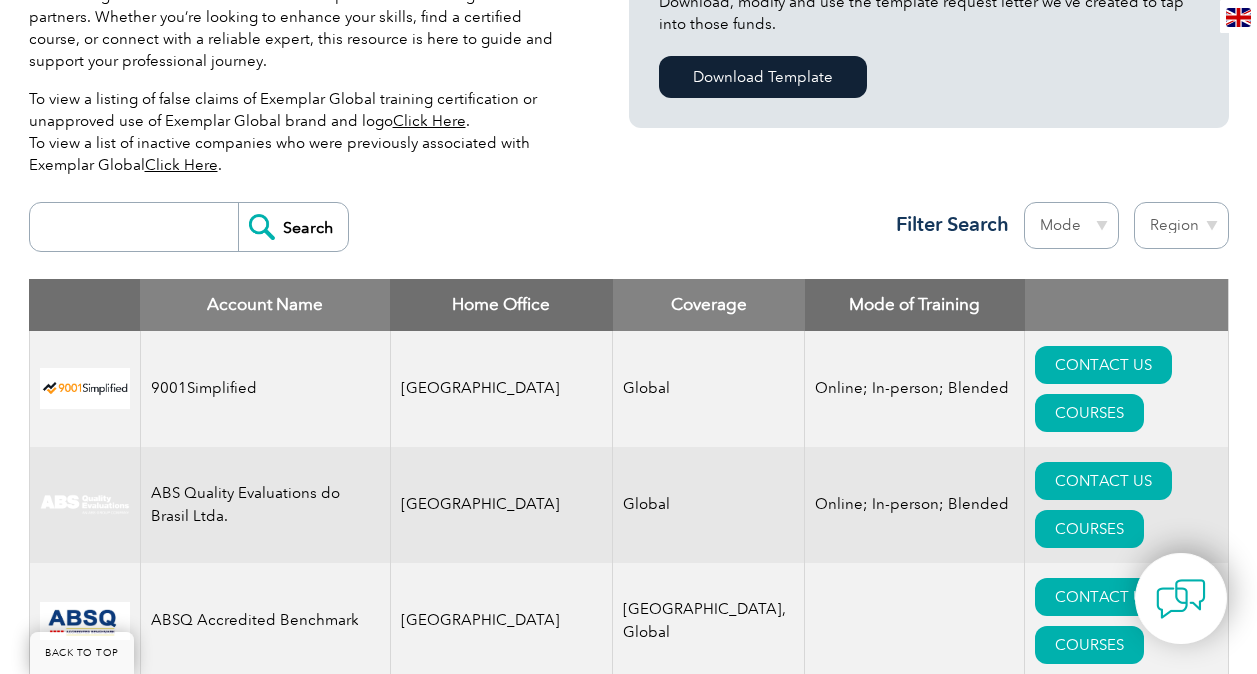 click at bounding box center [139, 227] 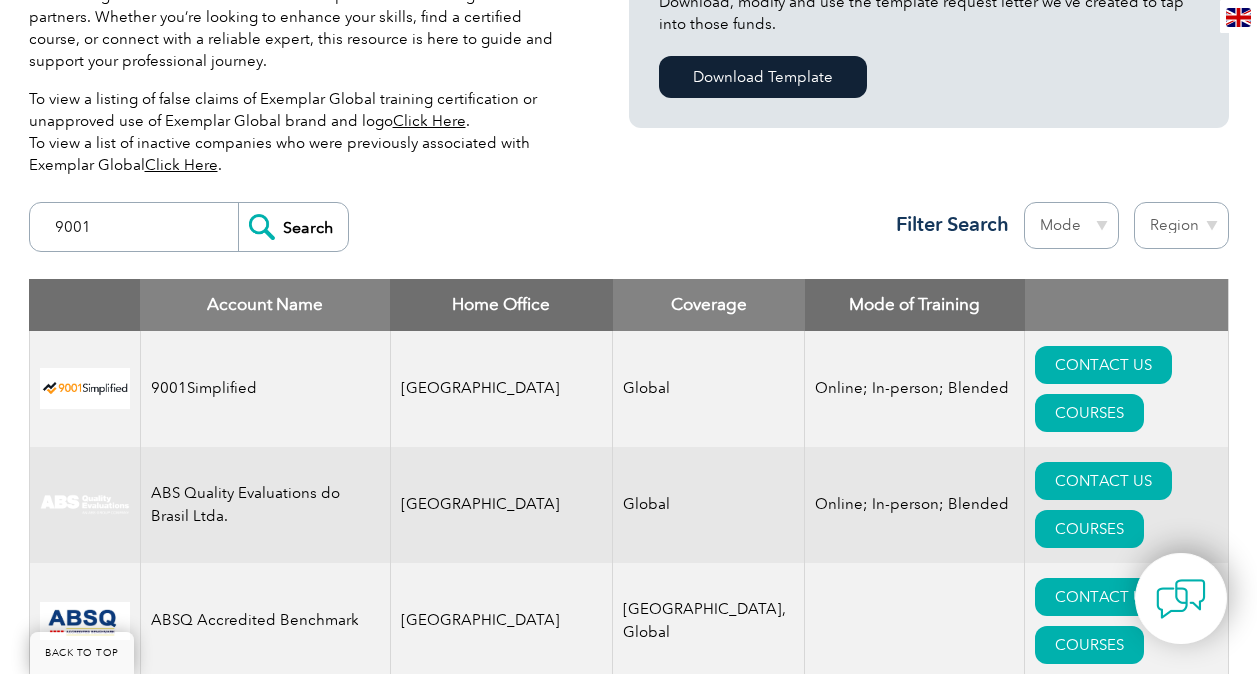 type on "9001" 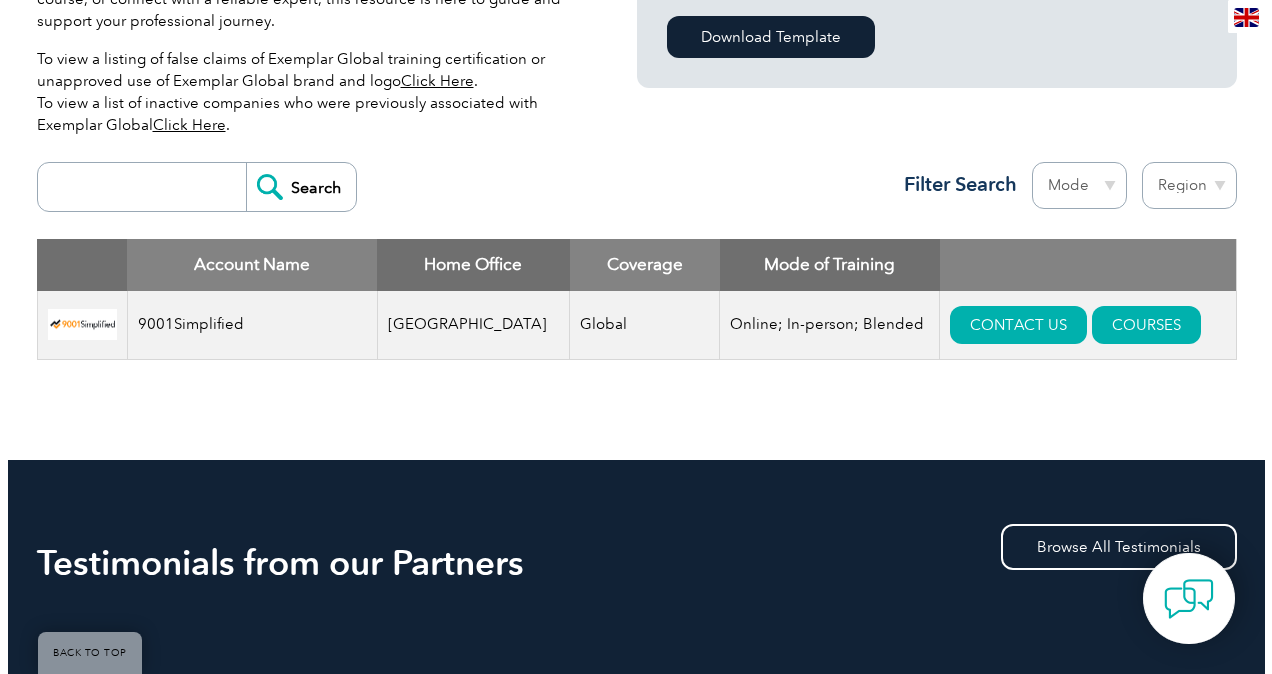 scroll, scrollTop: 688, scrollLeft: 0, axis: vertical 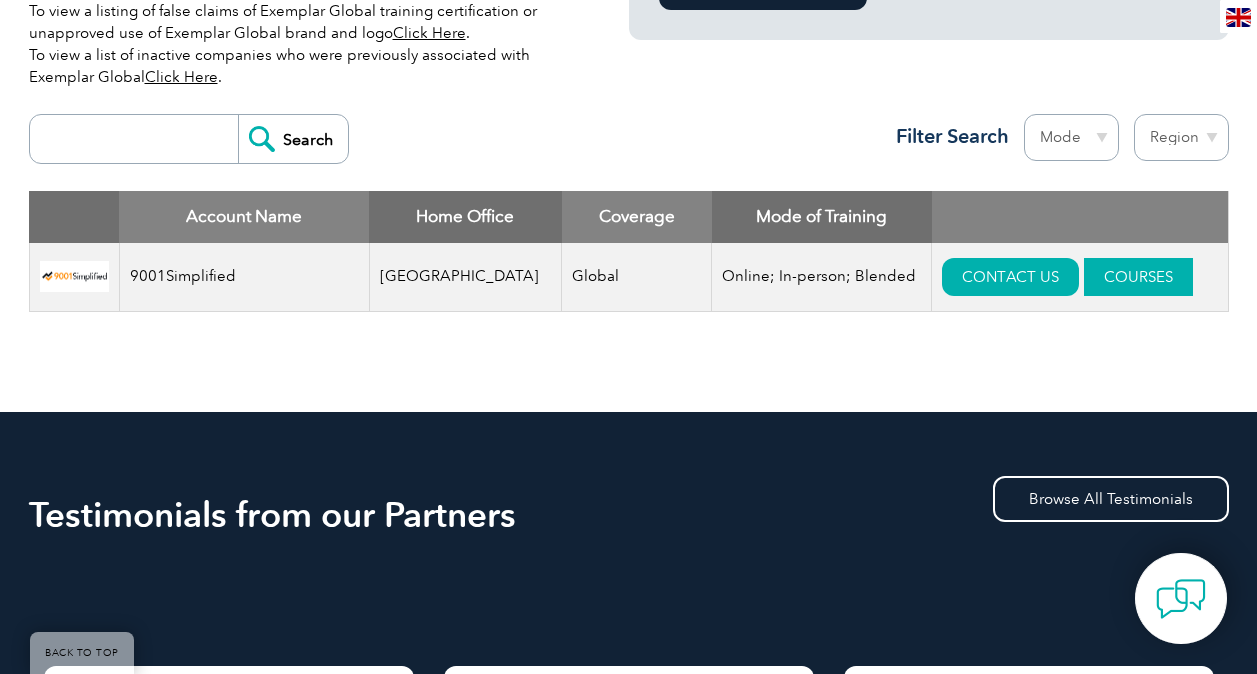 click on "COURSES" at bounding box center [1138, 277] 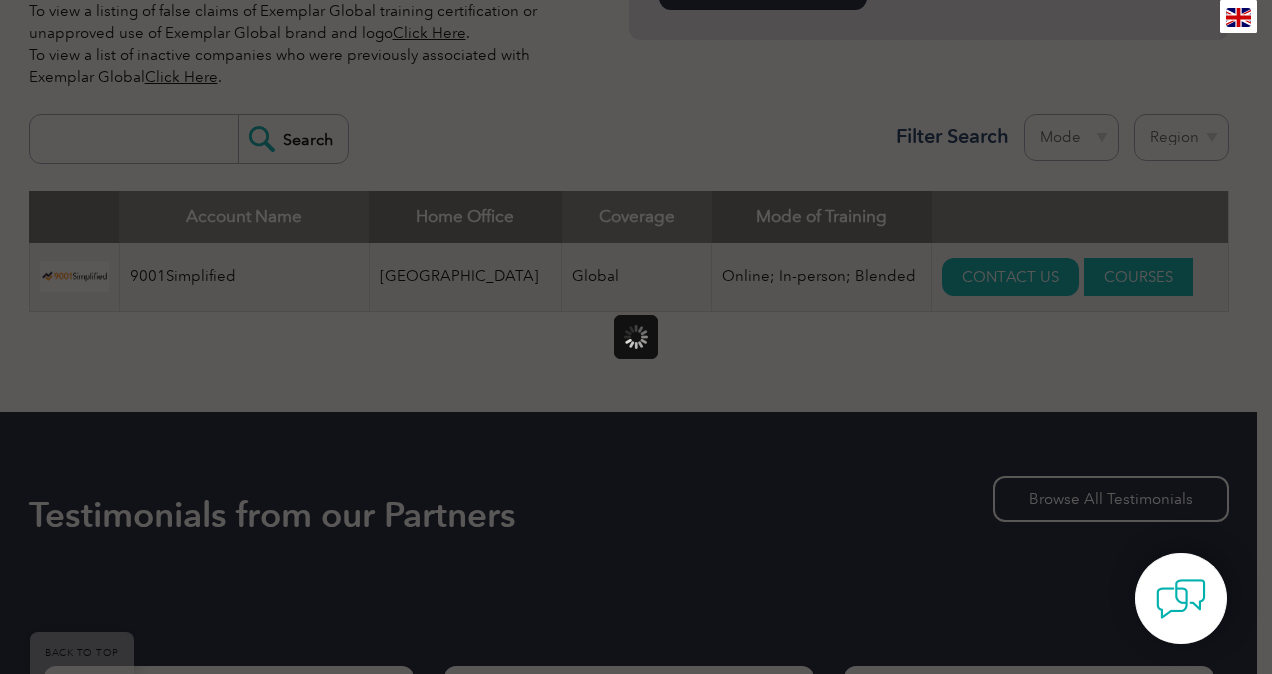 scroll, scrollTop: 0, scrollLeft: 0, axis: both 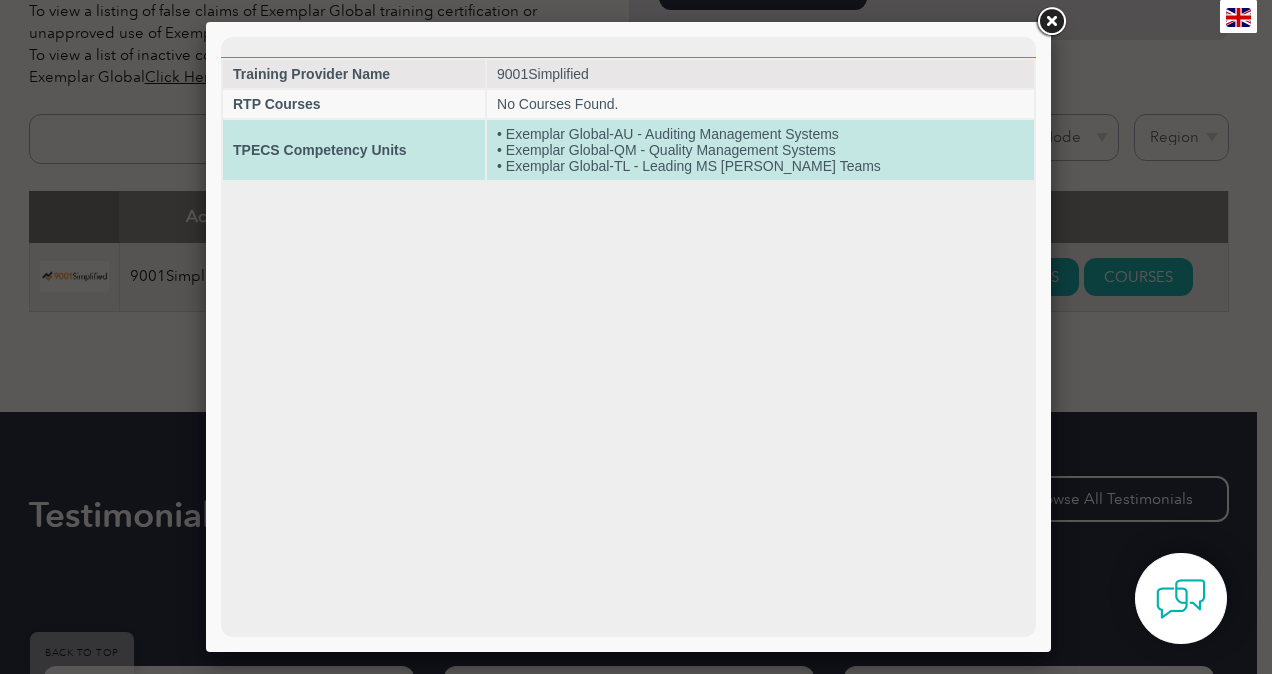 click on "TPECS Competency Units" at bounding box center (354, 150) 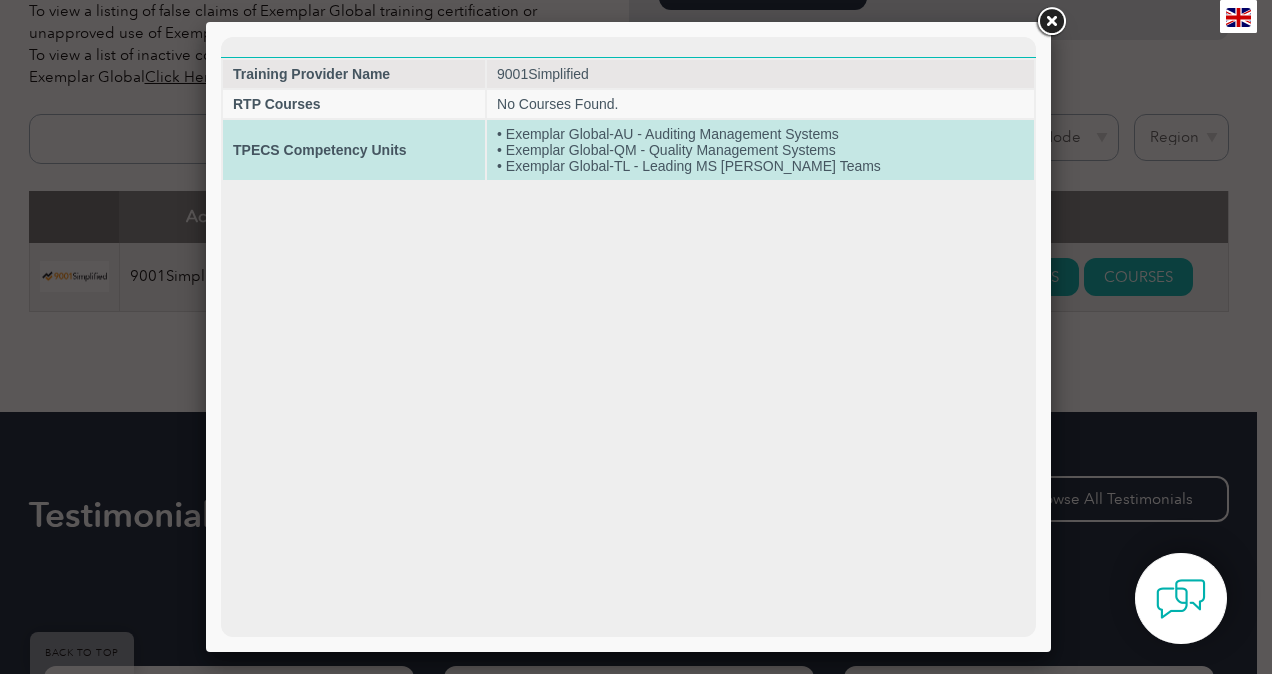 click on "•  Exemplar Global-AU - Auditing Management Systems •  Exemplar Global-QM - Quality Management Systems •  Exemplar Global-TL - Leading MS Audit Teams" at bounding box center [760, 150] 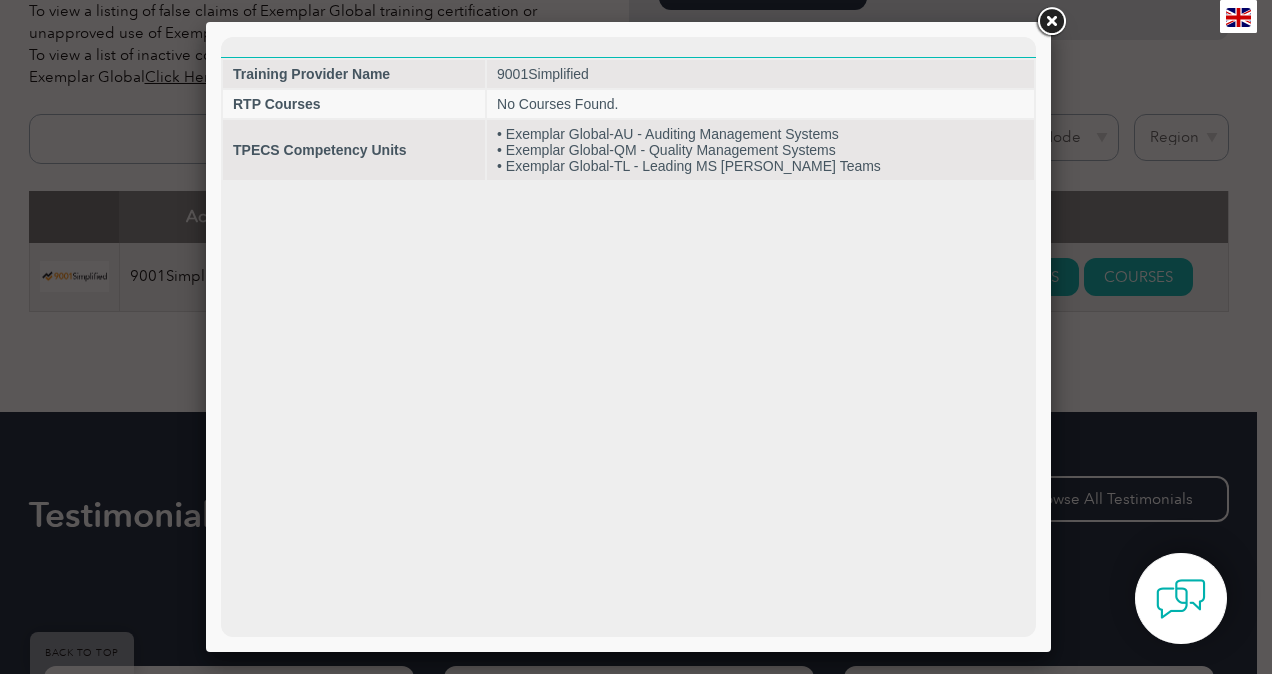click at bounding box center [1051, 22] 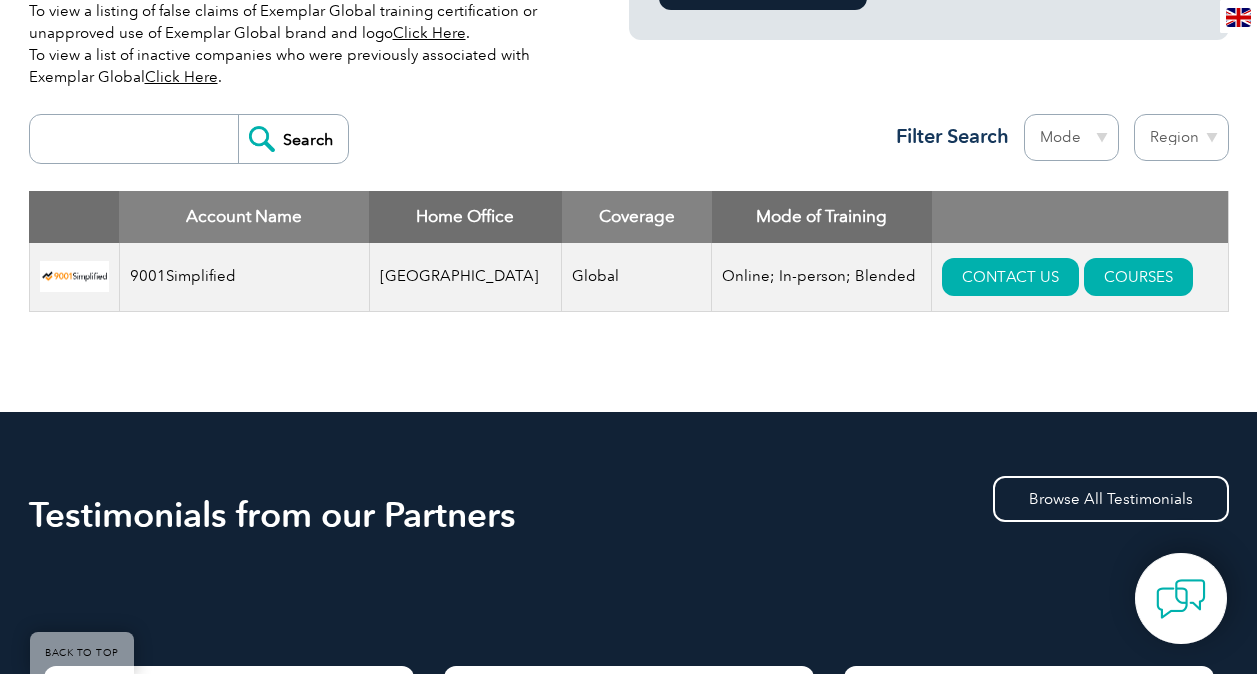 click on "9001Simplified" at bounding box center [244, 277] 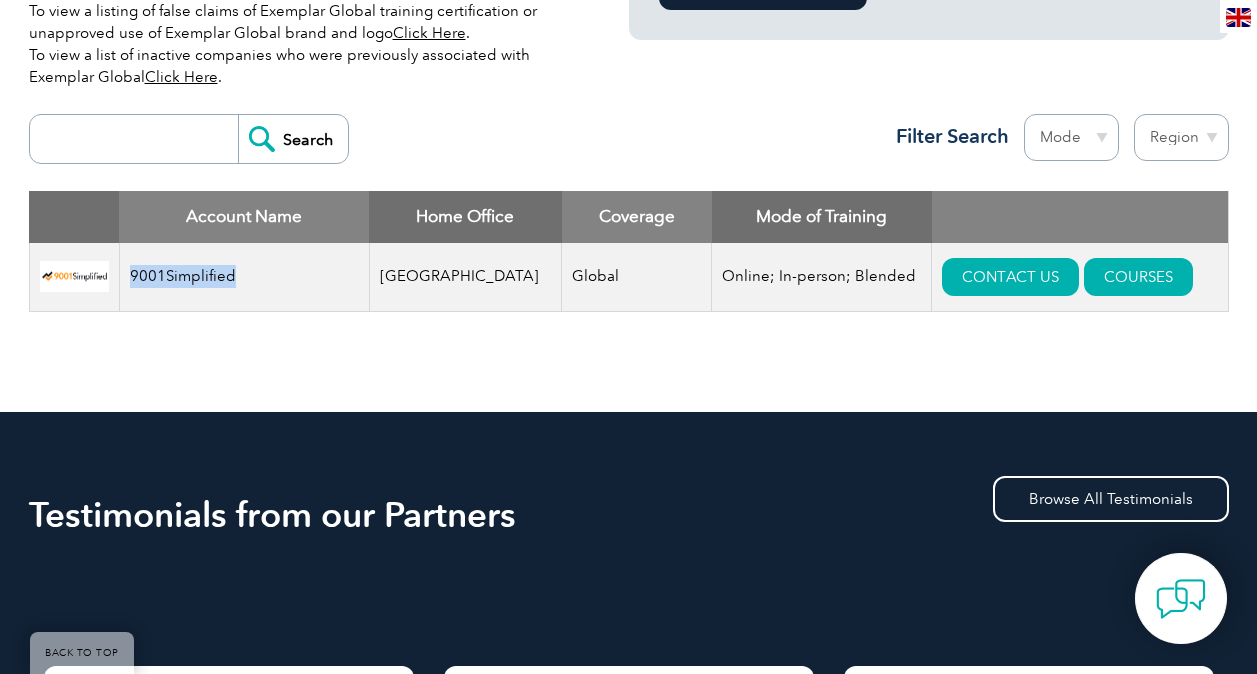 click on "9001Simplified" at bounding box center (244, 277) 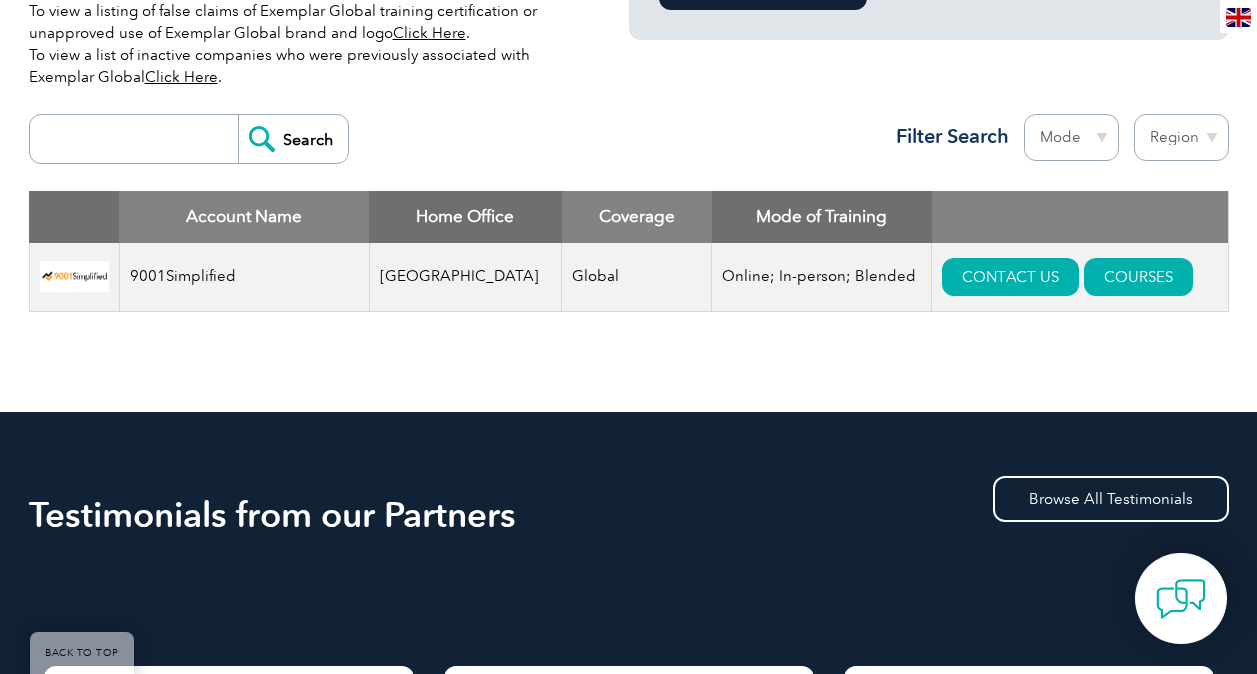 drag, startPoint x: 230, startPoint y: 270, endPoint x: 551, endPoint y: 283, distance: 321.26312 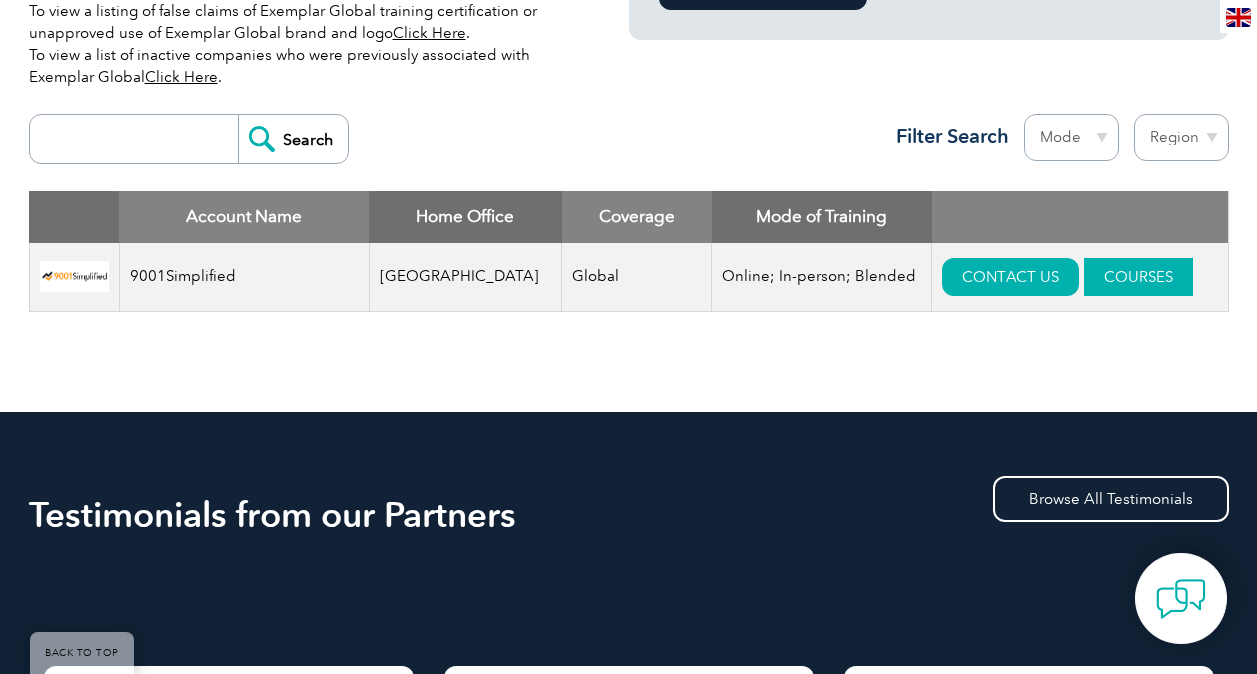 click on "COURSES" at bounding box center (1138, 277) 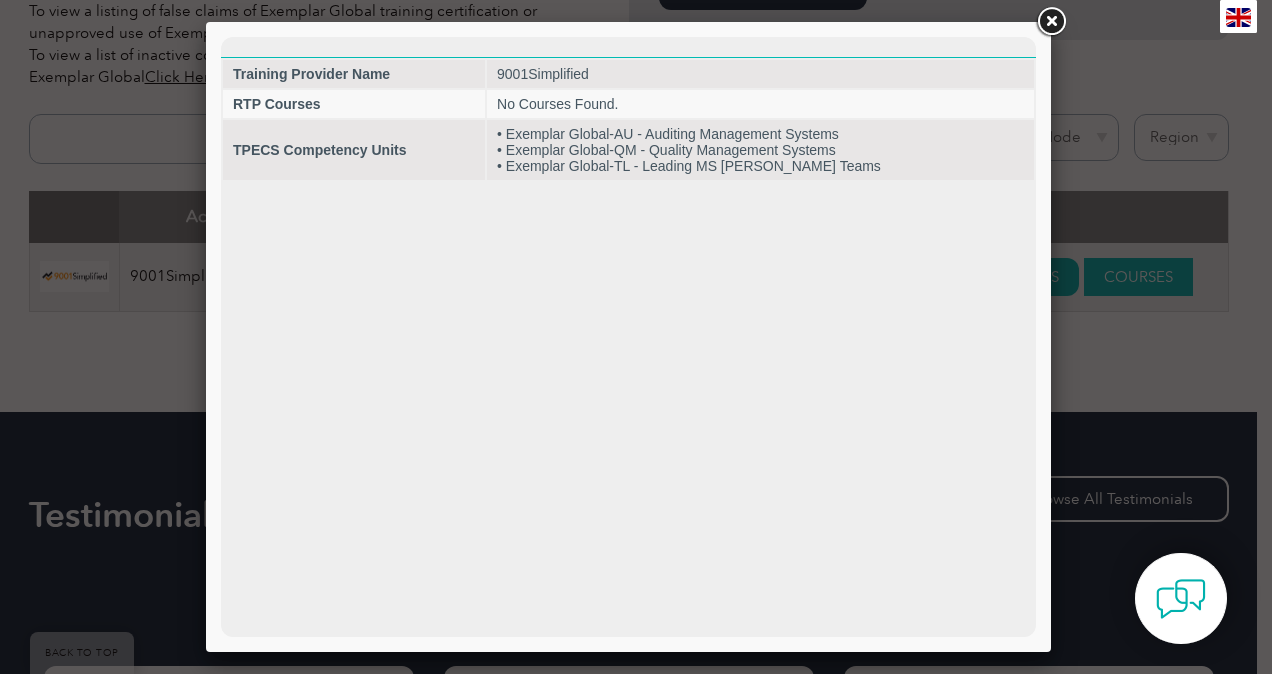 scroll, scrollTop: 0, scrollLeft: 0, axis: both 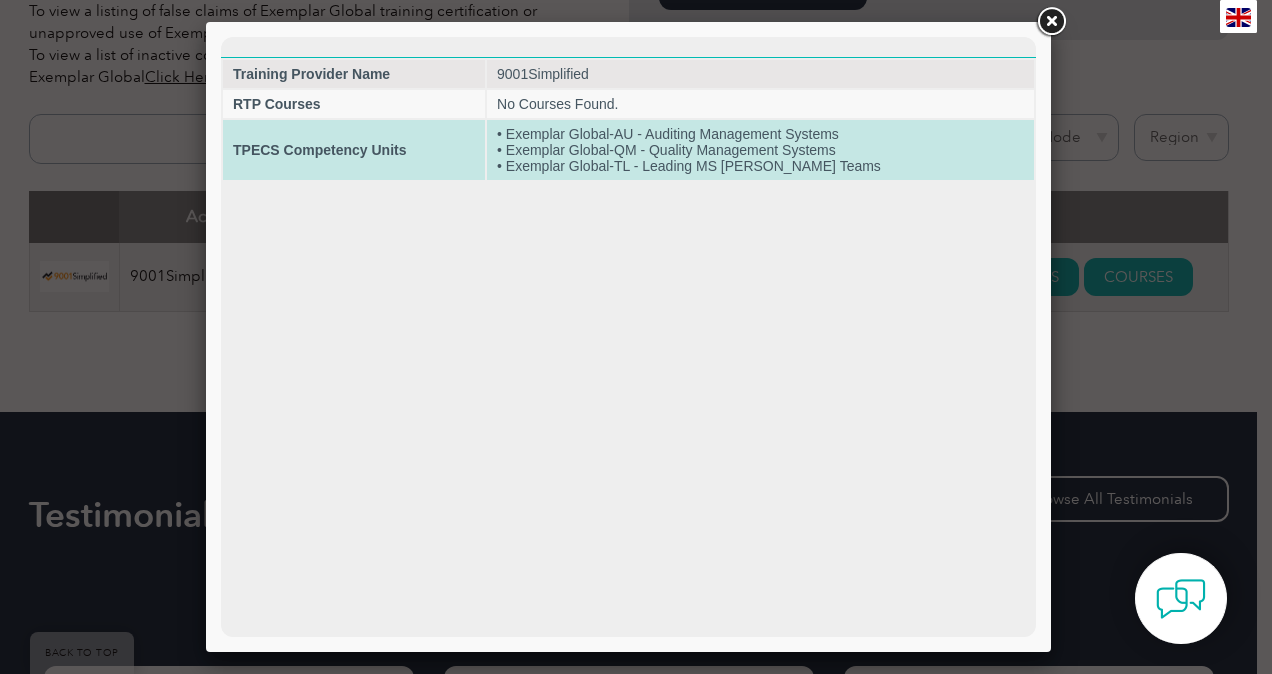 click on "•  Exemplar Global-AU - Auditing Management Systems •  Exemplar Global-QM - Quality Management Systems •  Exemplar Global-TL - Leading MS Audit Teams" at bounding box center [760, 150] 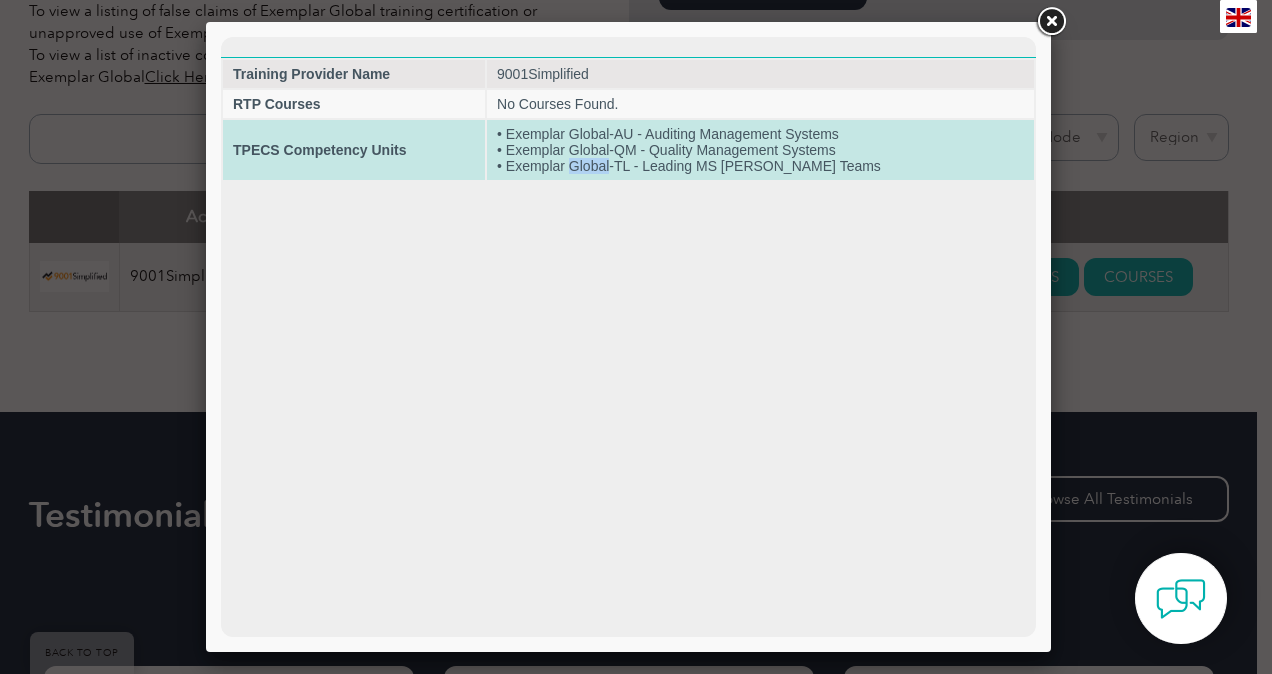 click on "•  Exemplar Global-AU - Auditing Management Systems •  Exemplar Global-QM - Quality Management Systems •  Exemplar Global-TL - Leading MS Audit Teams" at bounding box center (760, 150) 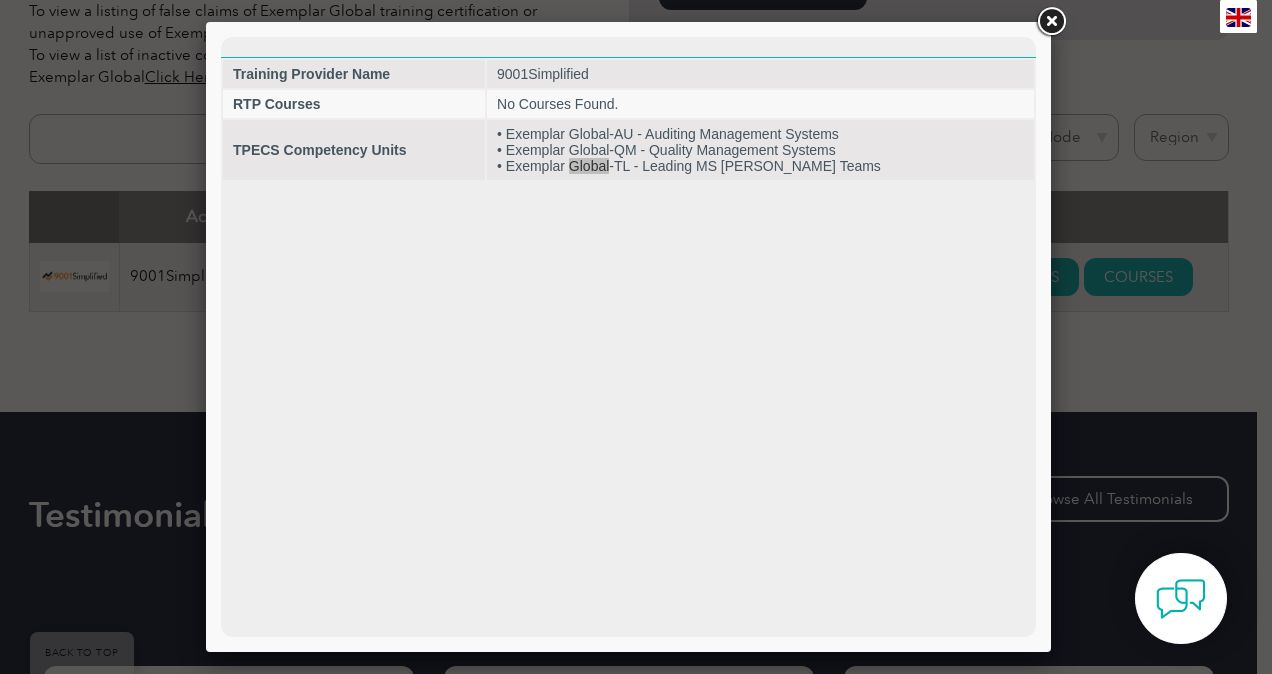 click at bounding box center [1051, 22] 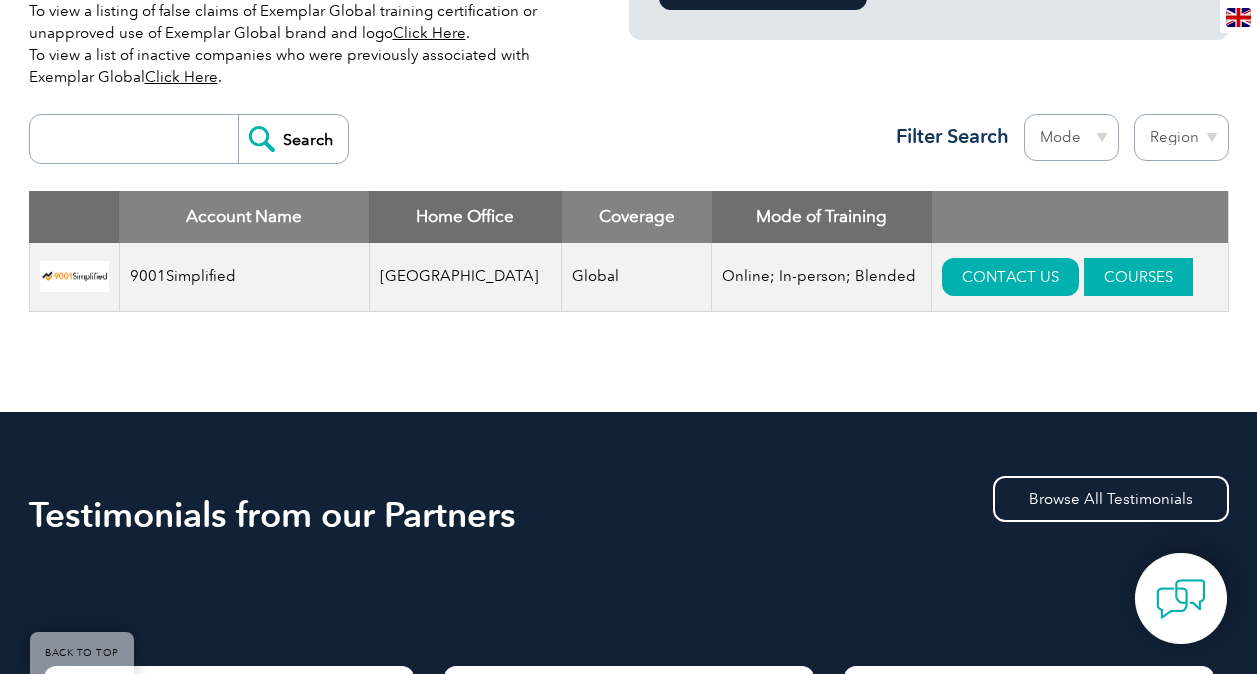 click on "COURSES" at bounding box center [1138, 277] 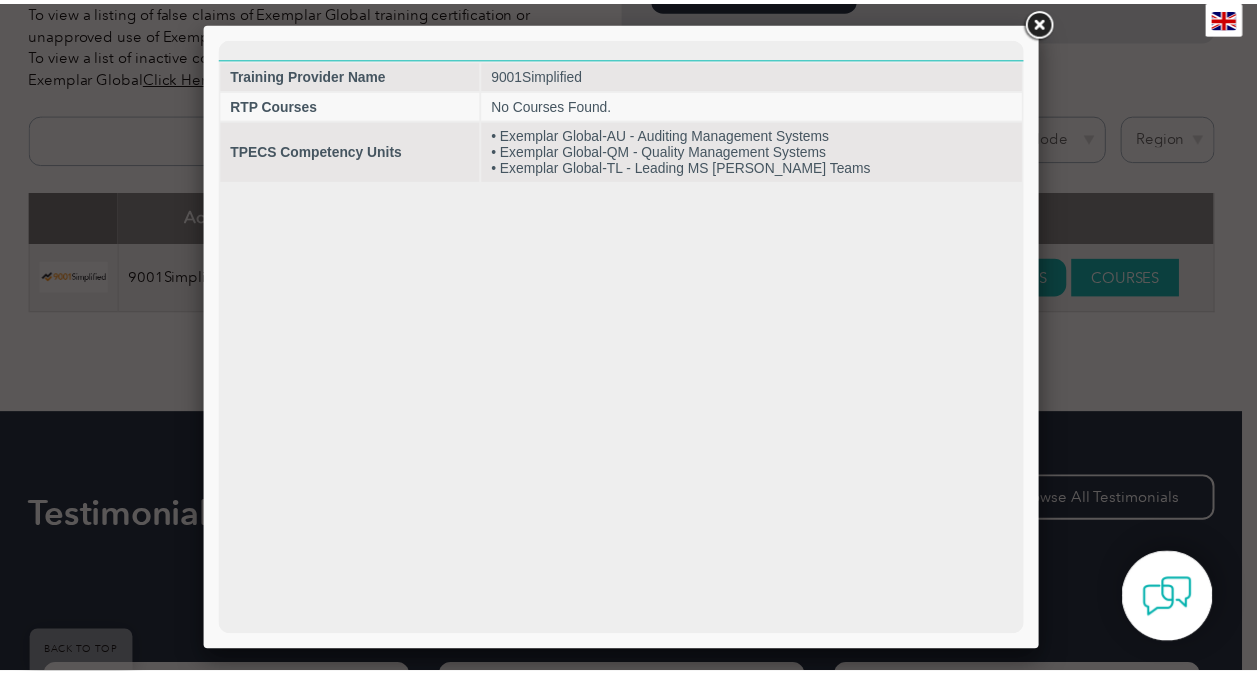 scroll, scrollTop: 0, scrollLeft: 0, axis: both 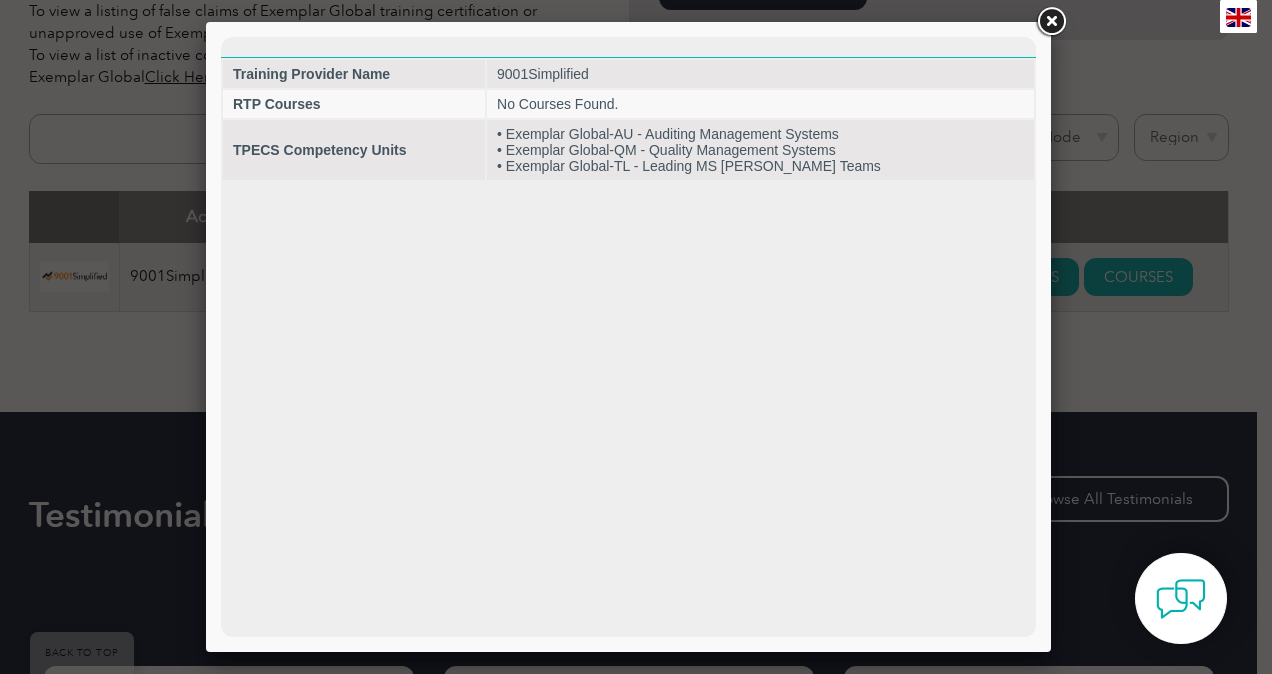 click at bounding box center (1051, 22) 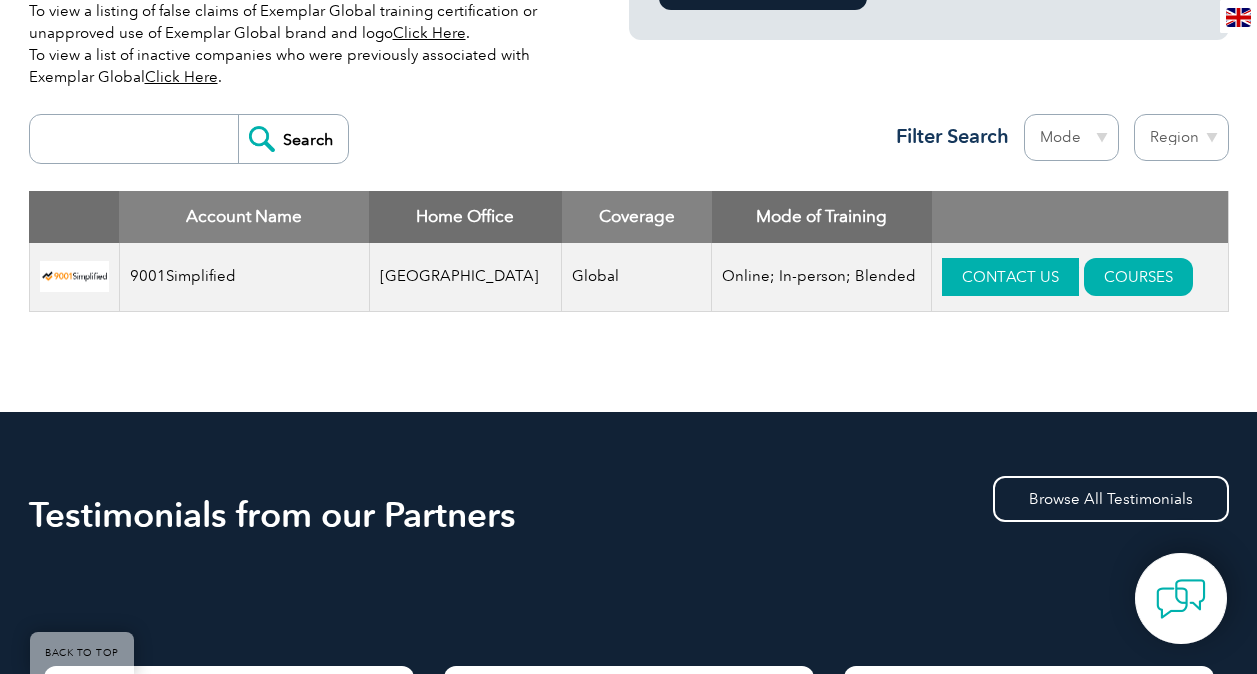 click on "CONTACT US" at bounding box center (1010, 277) 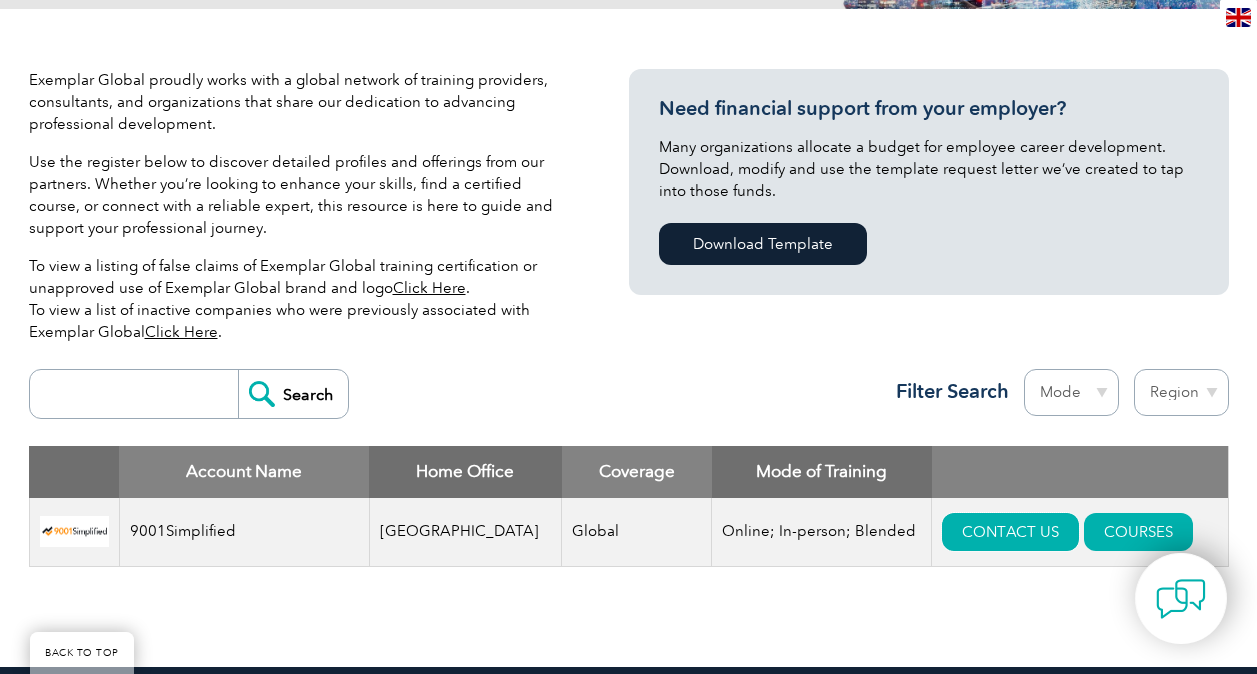 scroll, scrollTop: 388, scrollLeft: 0, axis: vertical 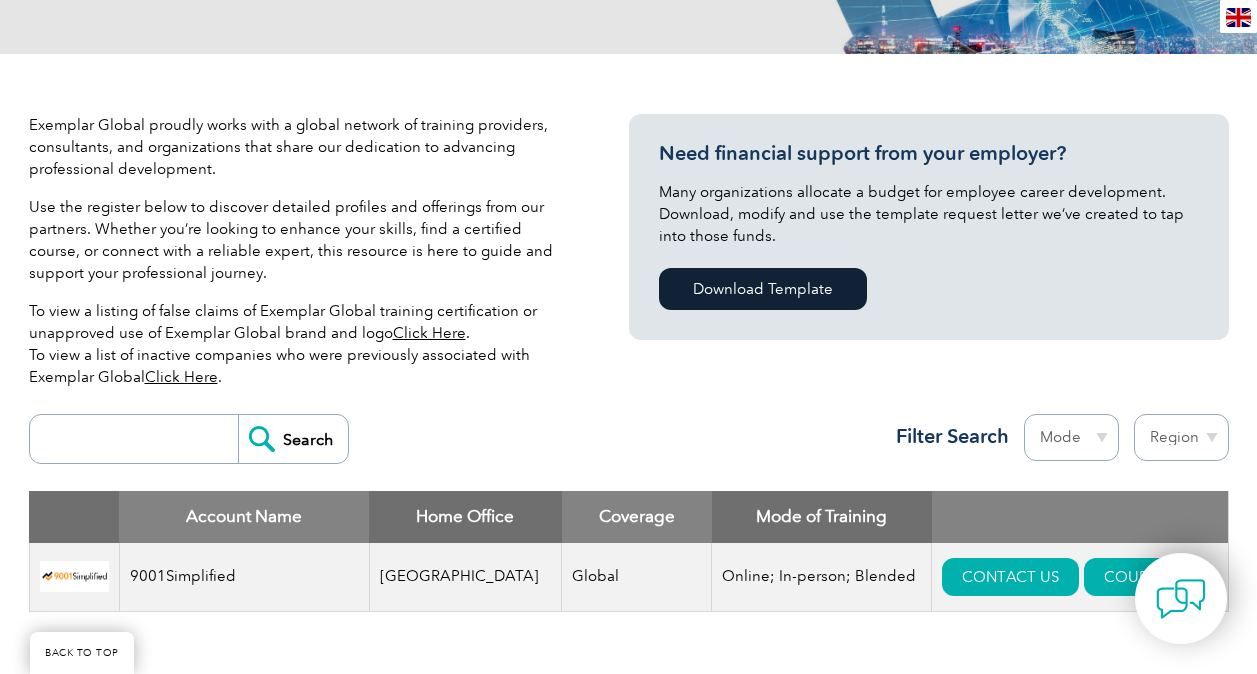 click at bounding box center (139, 439) 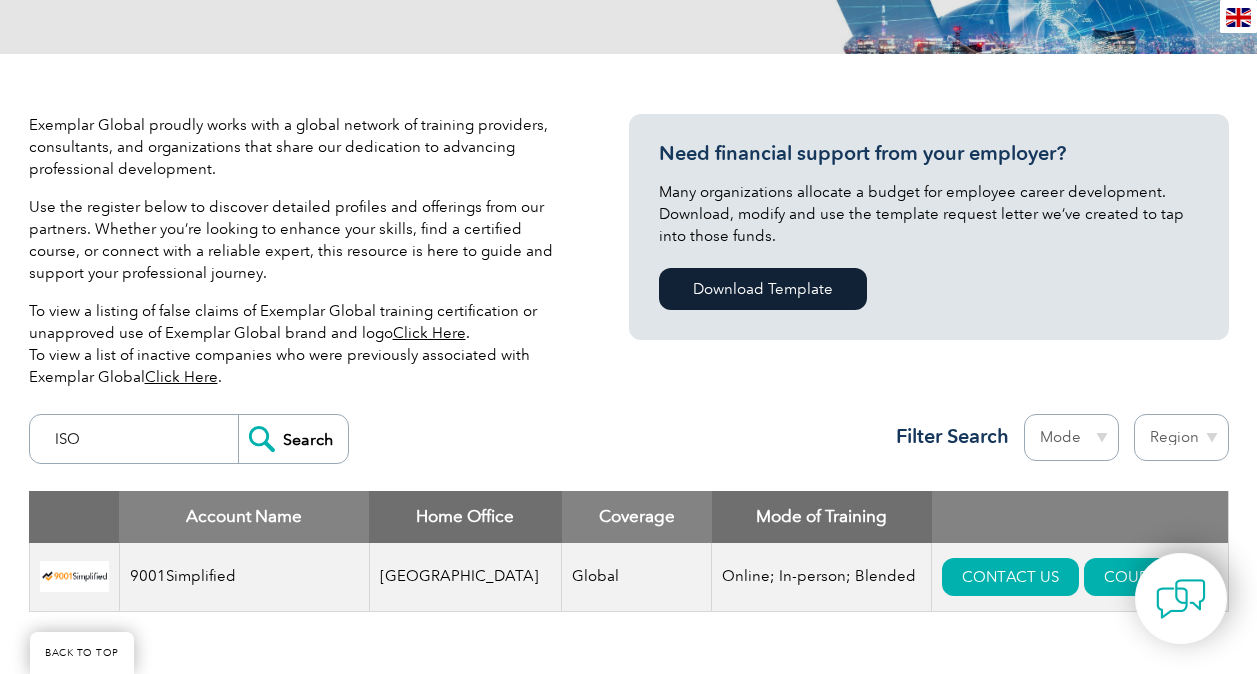 type on "ISO" 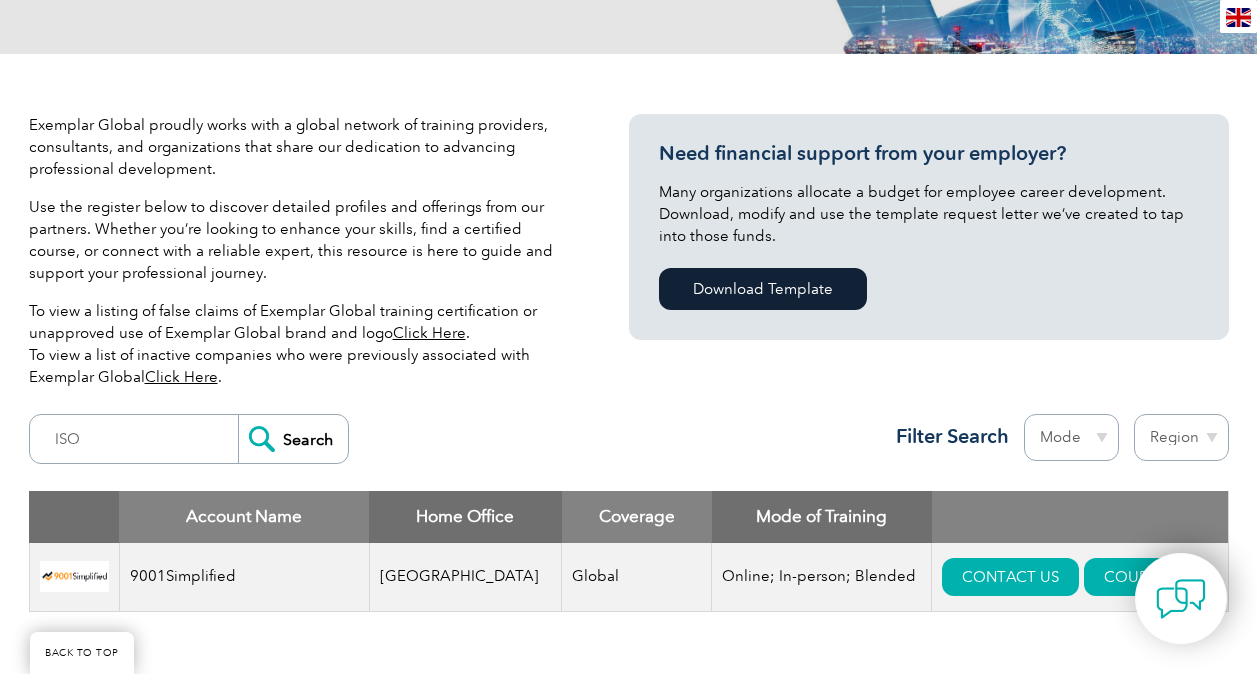 click on "Search" at bounding box center [293, 439] 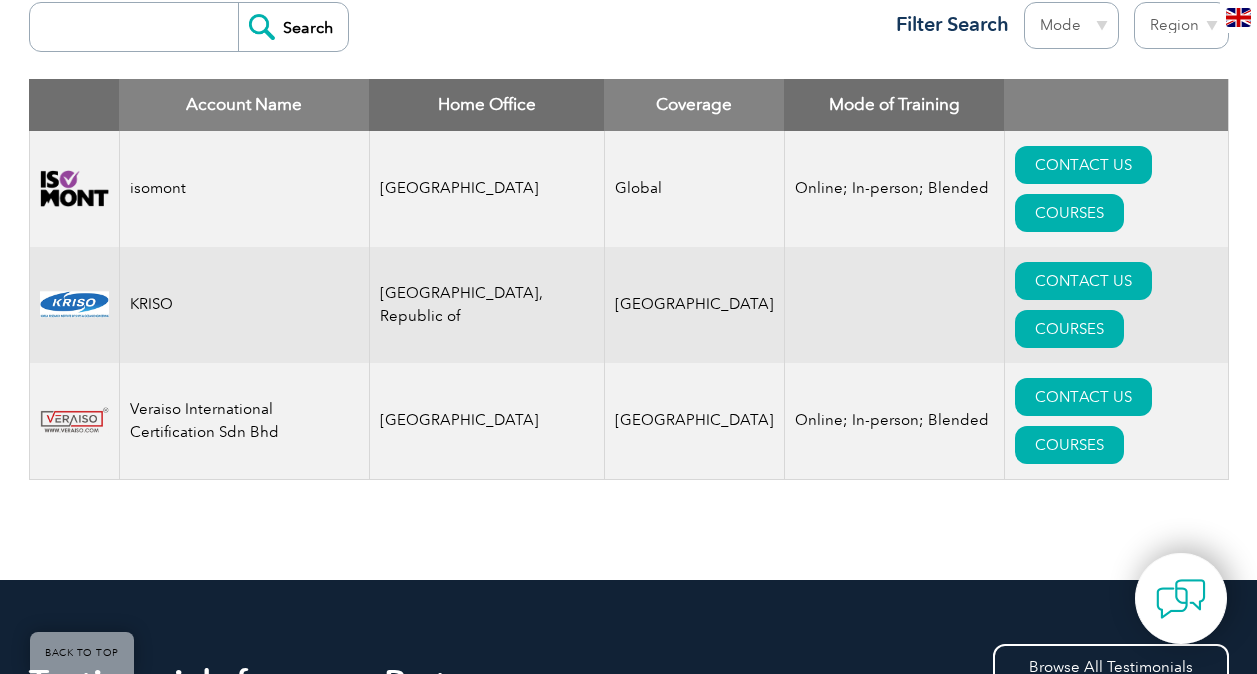 scroll, scrollTop: 100, scrollLeft: 0, axis: vertical 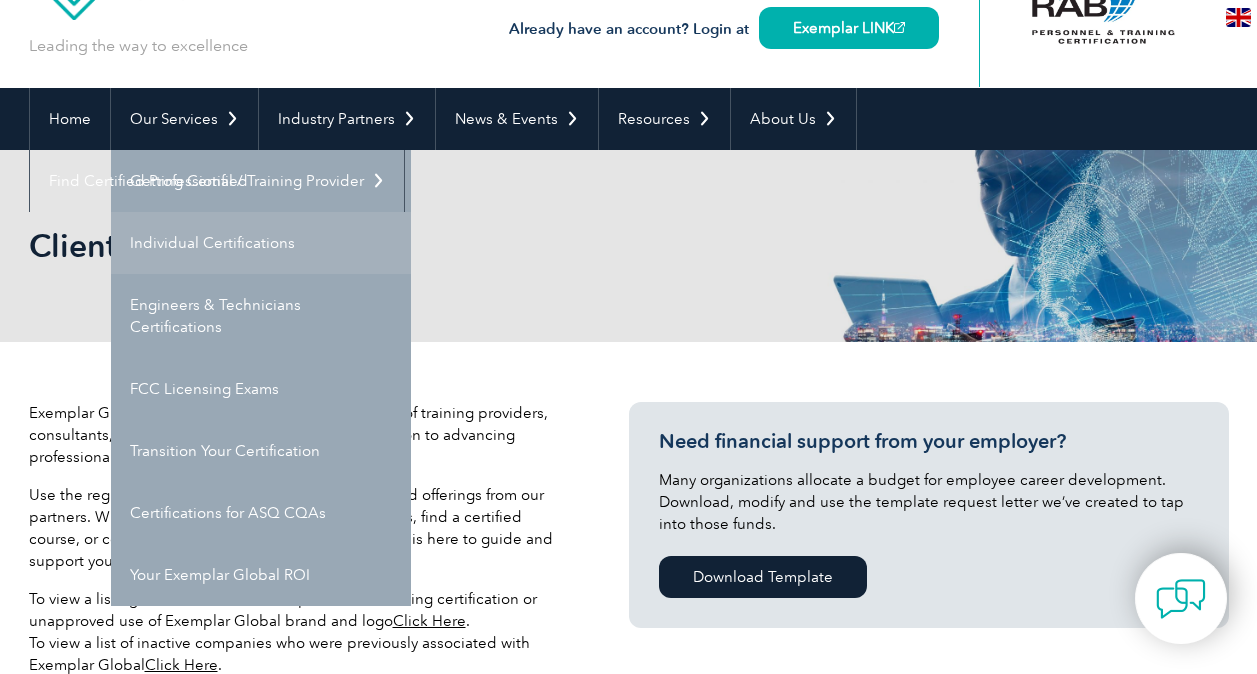 click on "Individual Certifications" at bounding box center [261, 243] 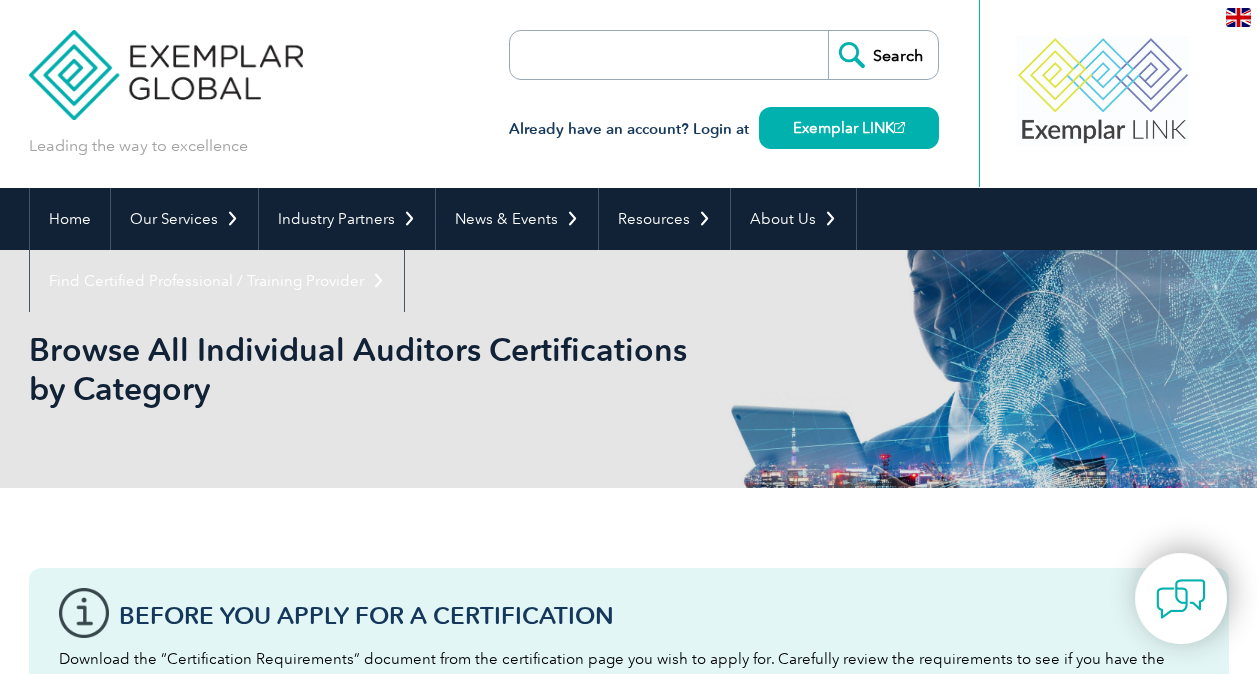 scroll, scrollTop: 700, scrollLeft: 0, axis: vertical 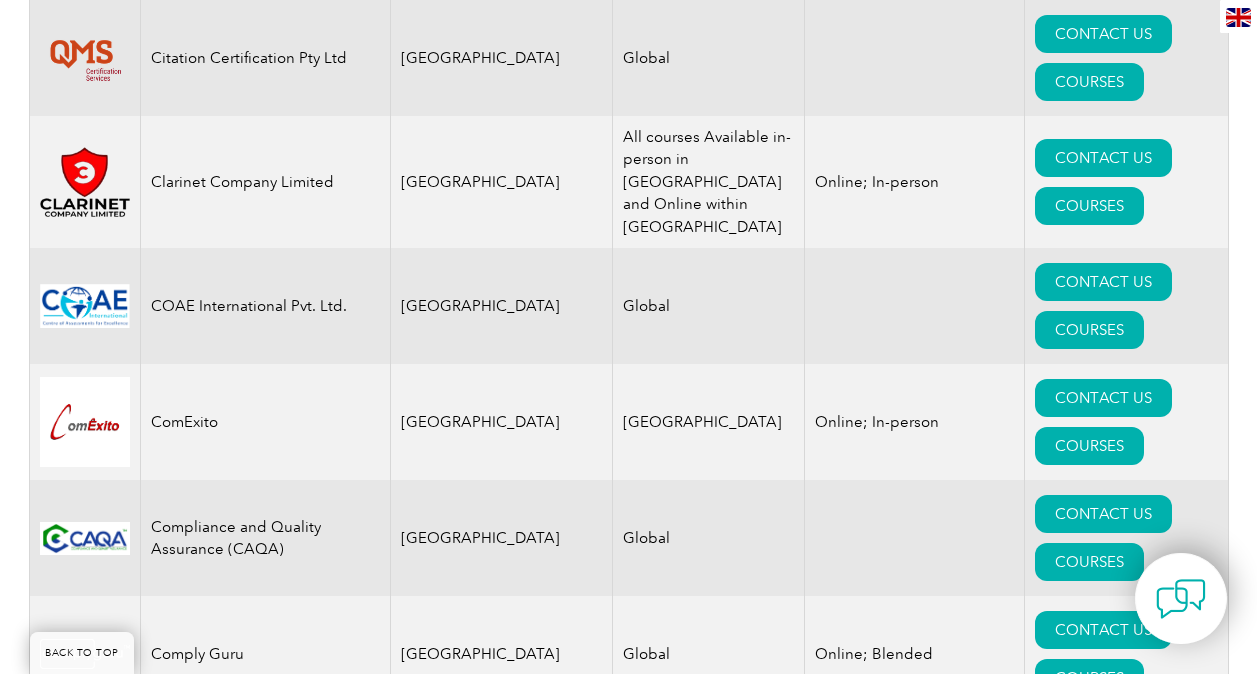 click at bounding box center [915, 2742] 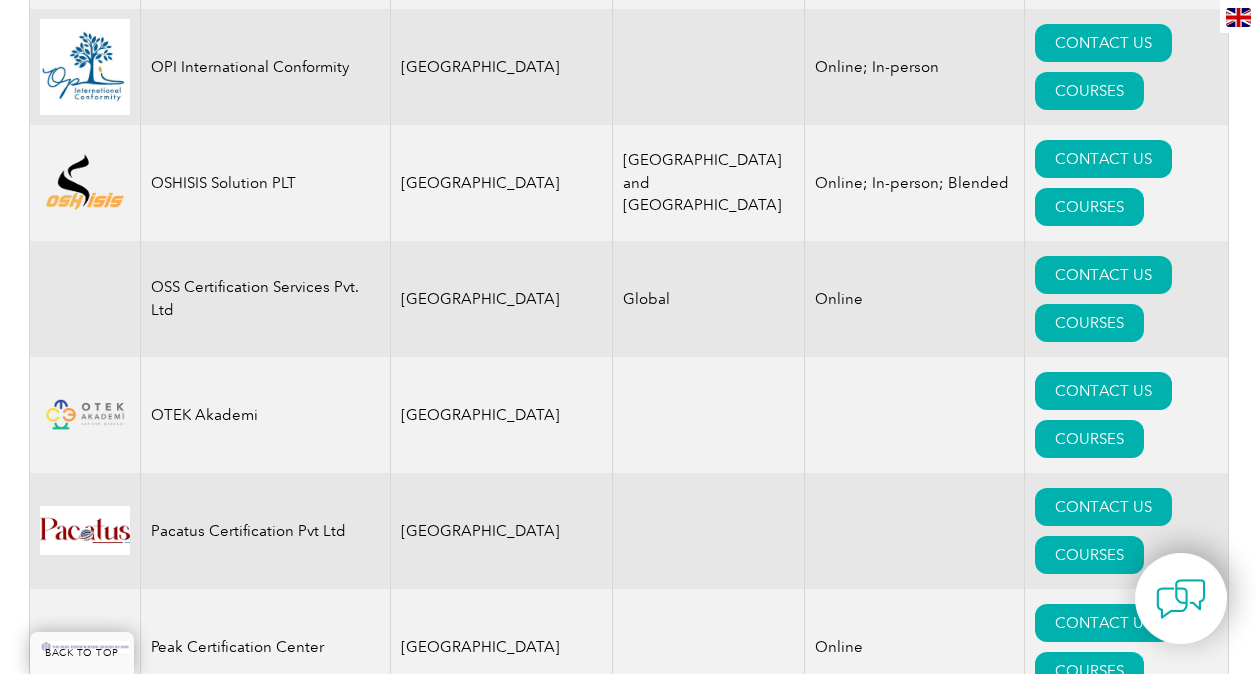scroll, scrollTop: 22158, scrollLeft: 0, axis: vertical 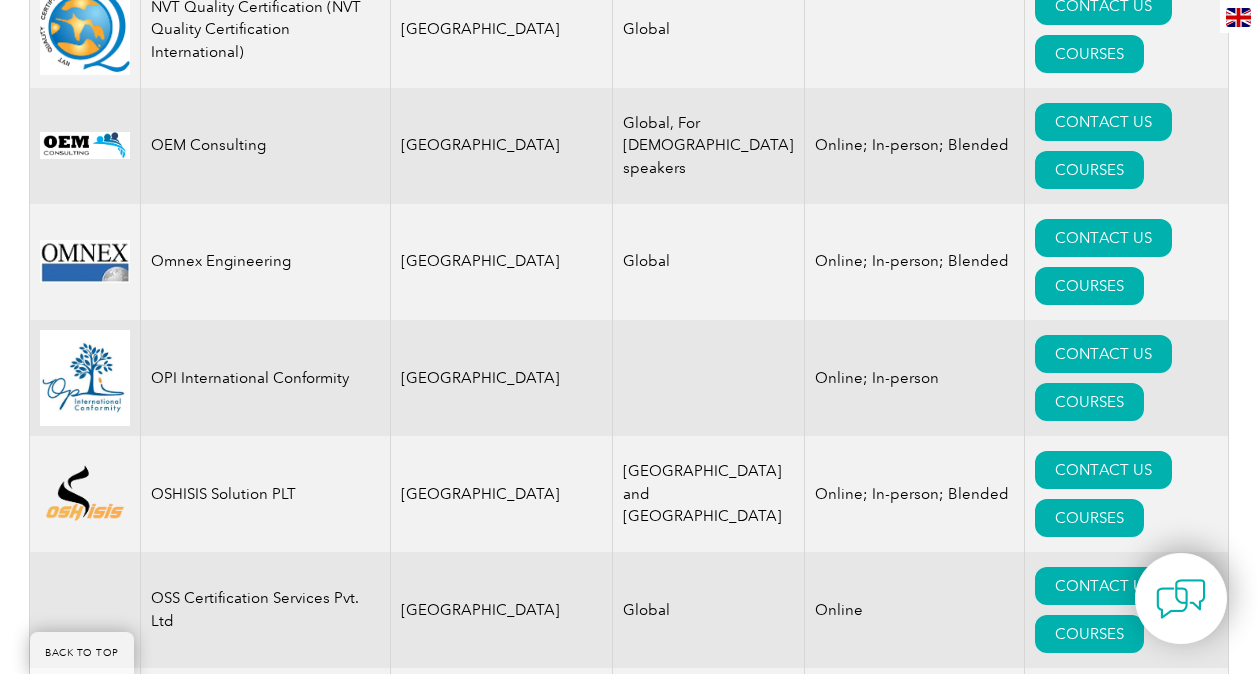 click on "Online; In-person; Blended" at bounding box center (915, 9444) 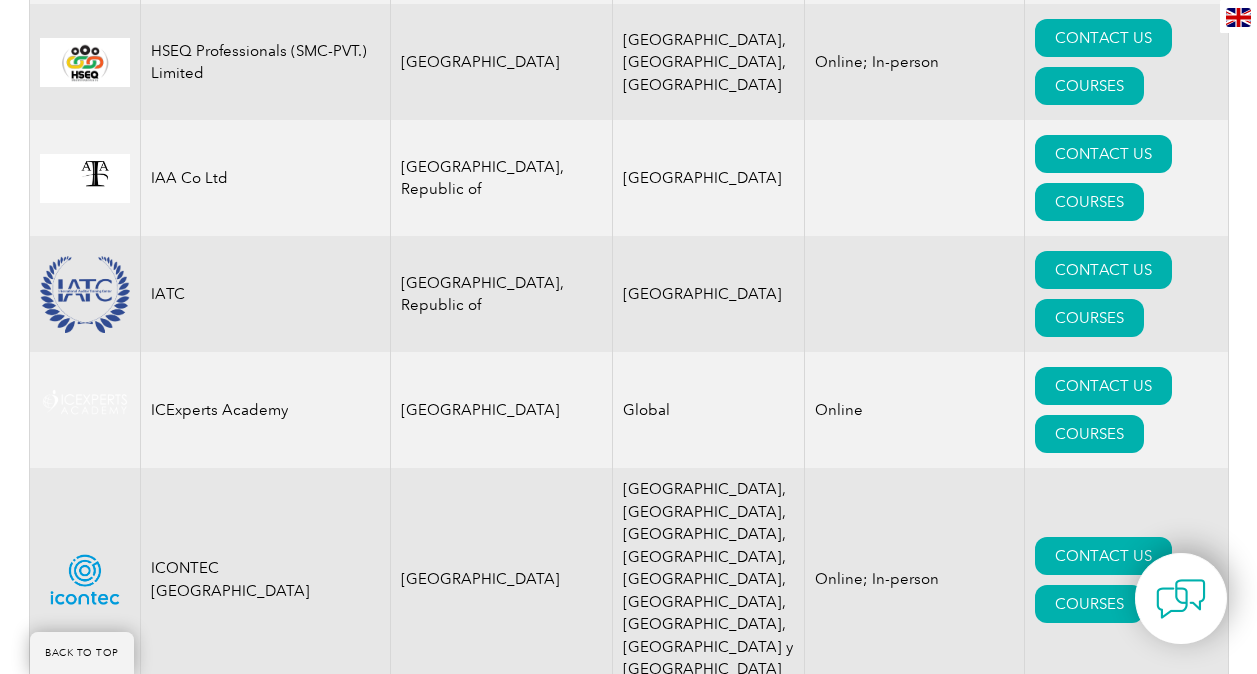 scroll, scrollTop: 12358, scrollLeft: 0, axis: vertical 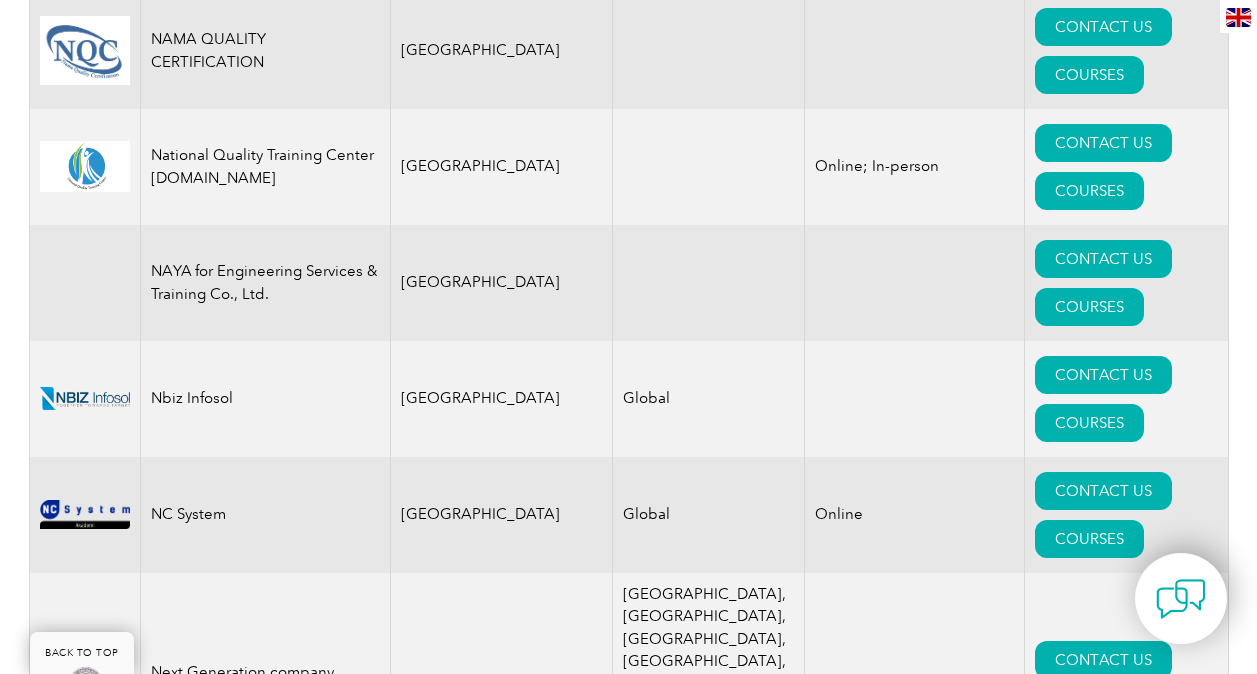 drag, startPoint x: 539, startPoint y: 238, endPoint x: 390, endPoint y: 238, distance: 149 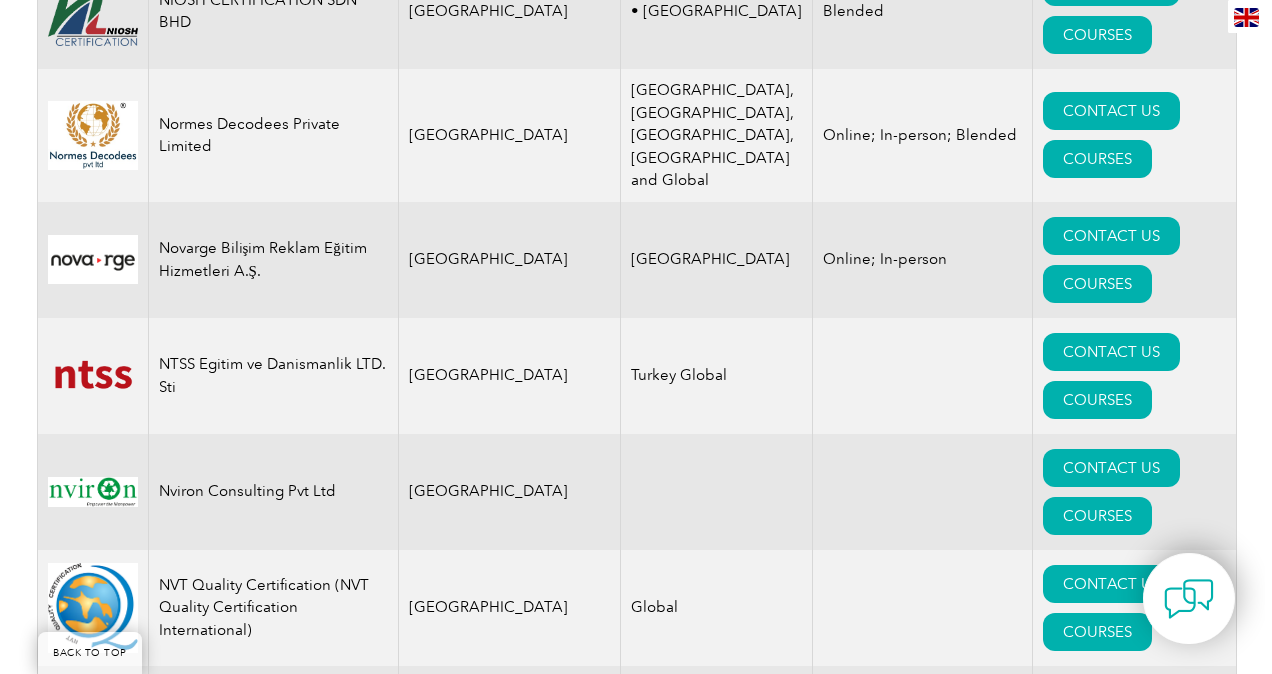 scroll, scrollTop: 22074, scrollLeft: 0, axis: vertical 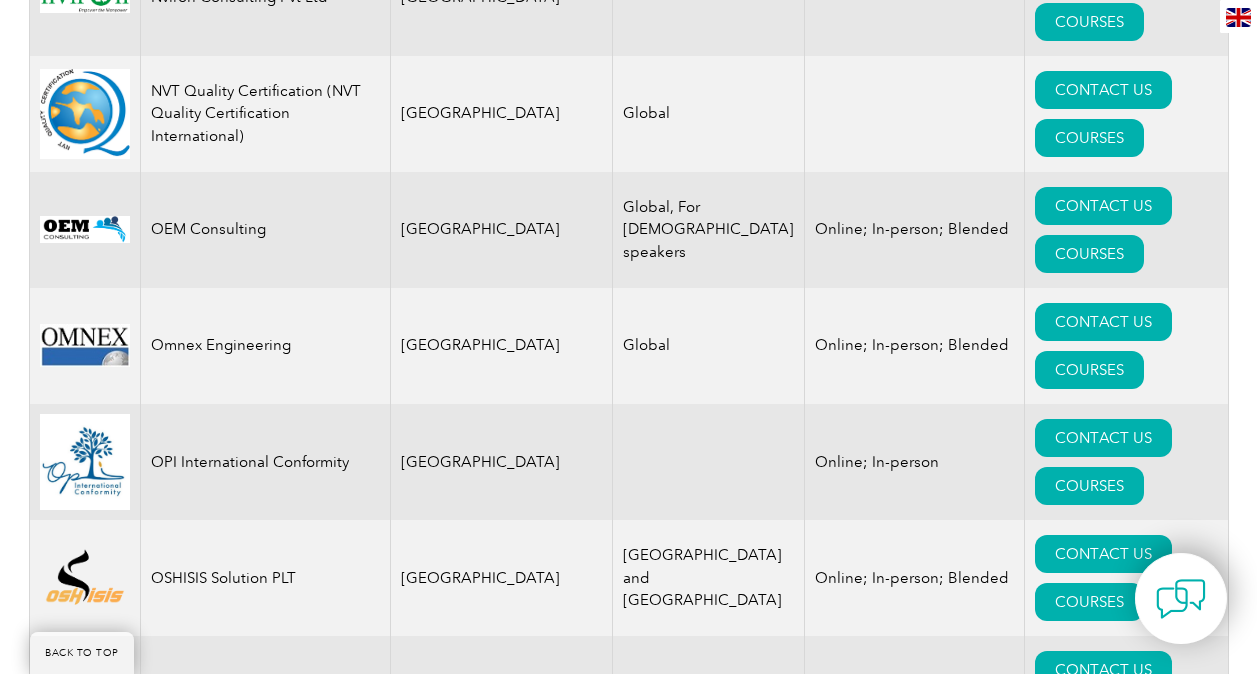 click on "COURSES" at bounding box center [1089, 9552] 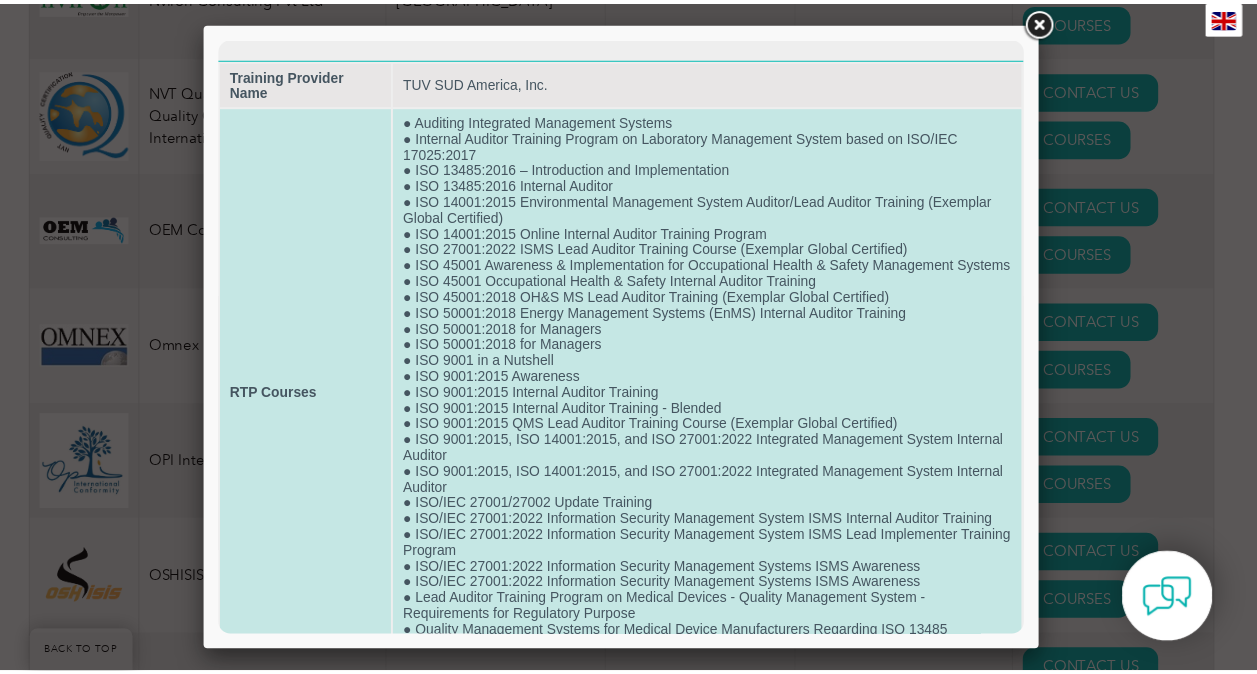 scroll, scrollTop: 105, scrollLeft: 0, axis: vertical 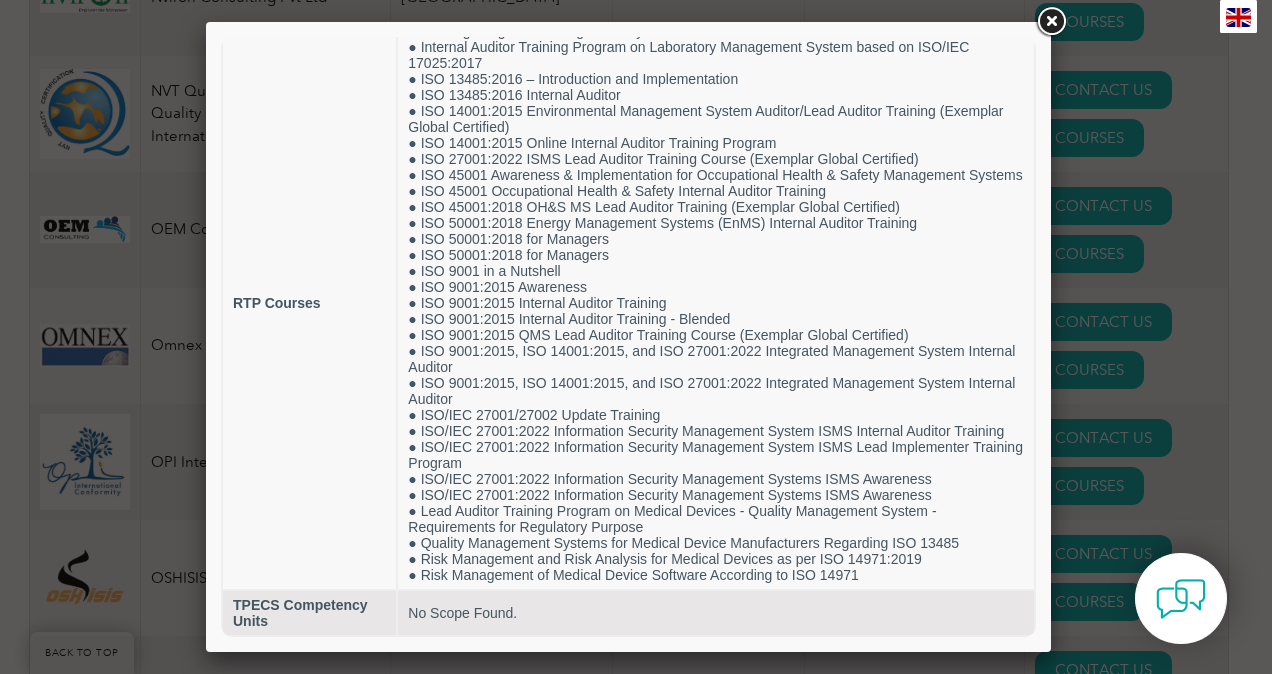 click at bounding box center (1051, 22) 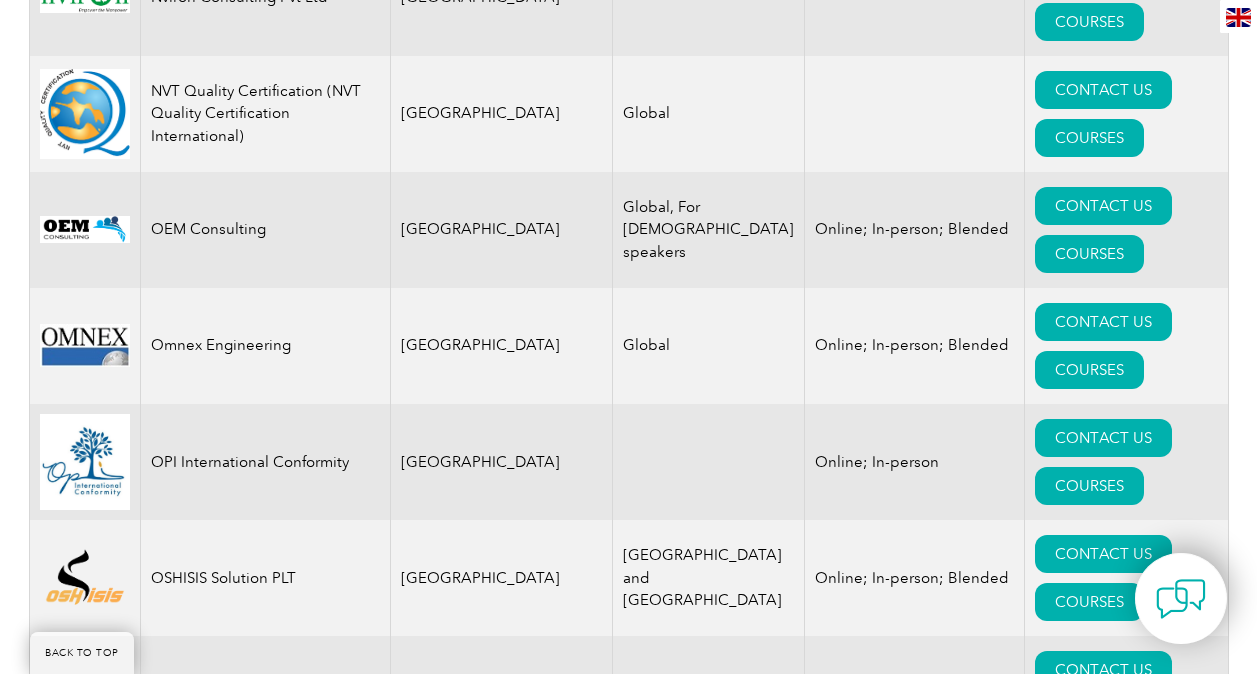 click on "CONTACT US" at bounding box center [1103, 9504] 